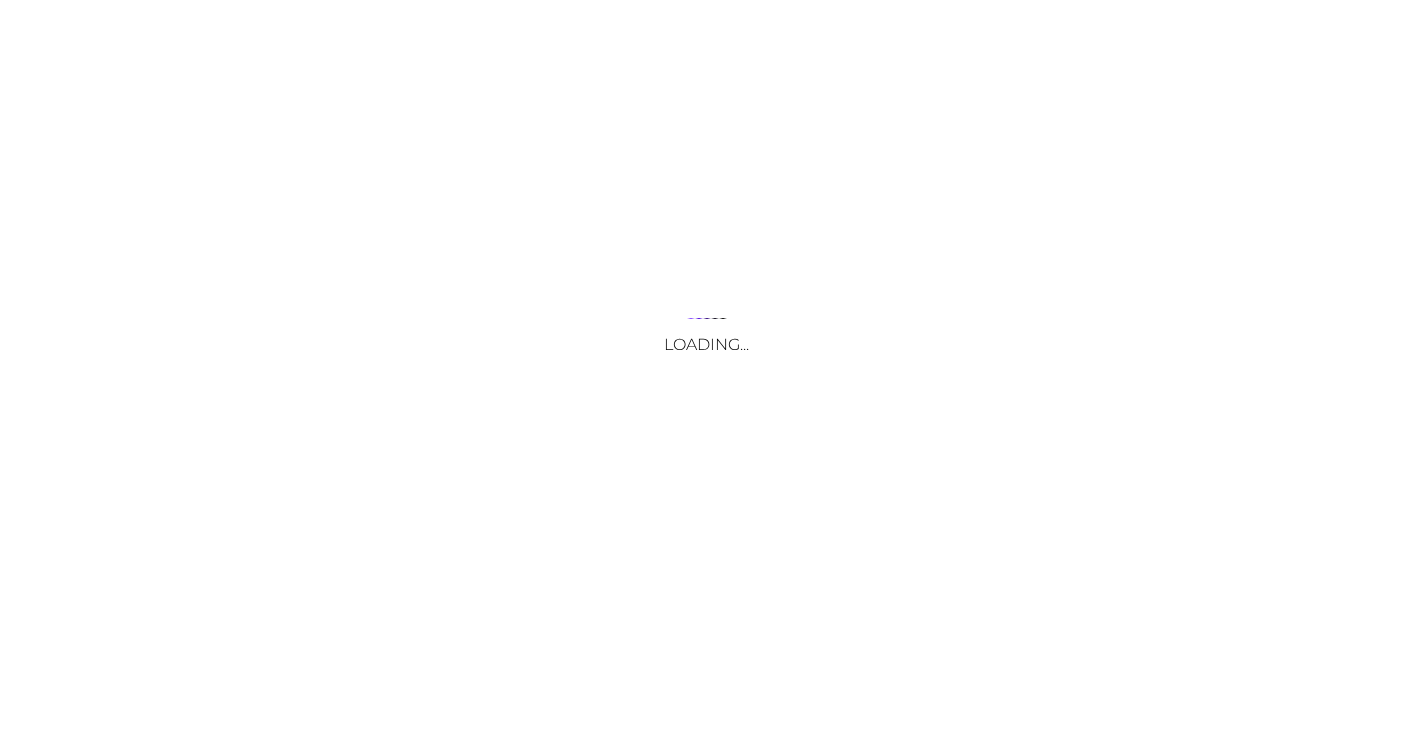 scroll, scrollTop: 0, scrollLeft: 0, axis: both 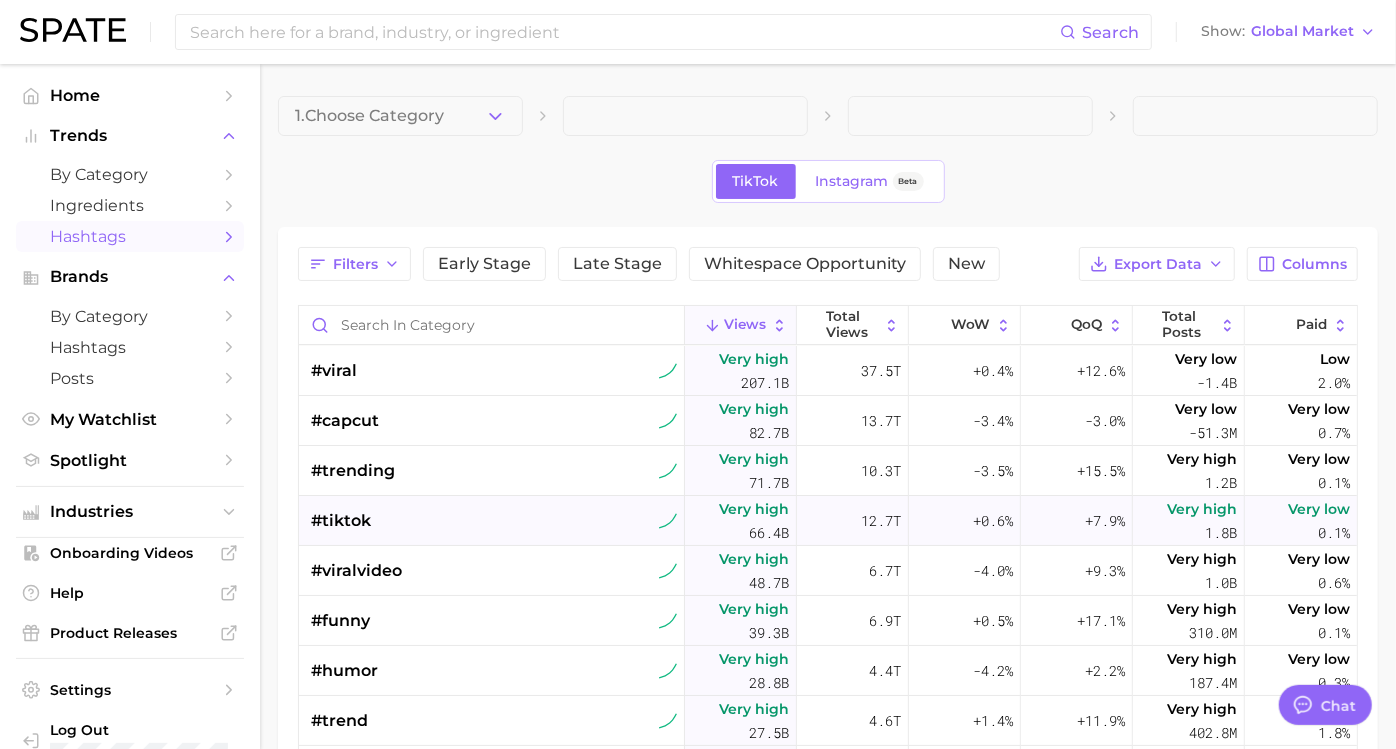 type on "x" 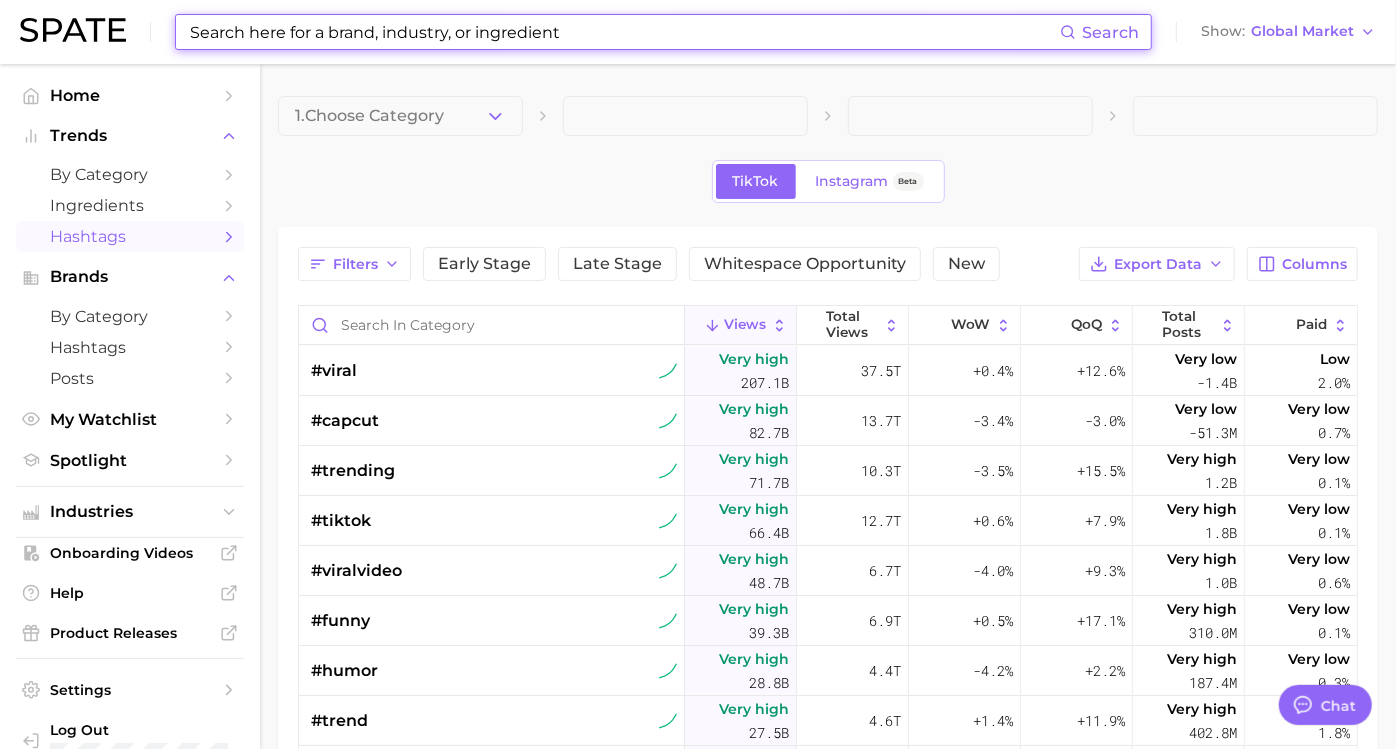 click at bounding box center (624, 32) 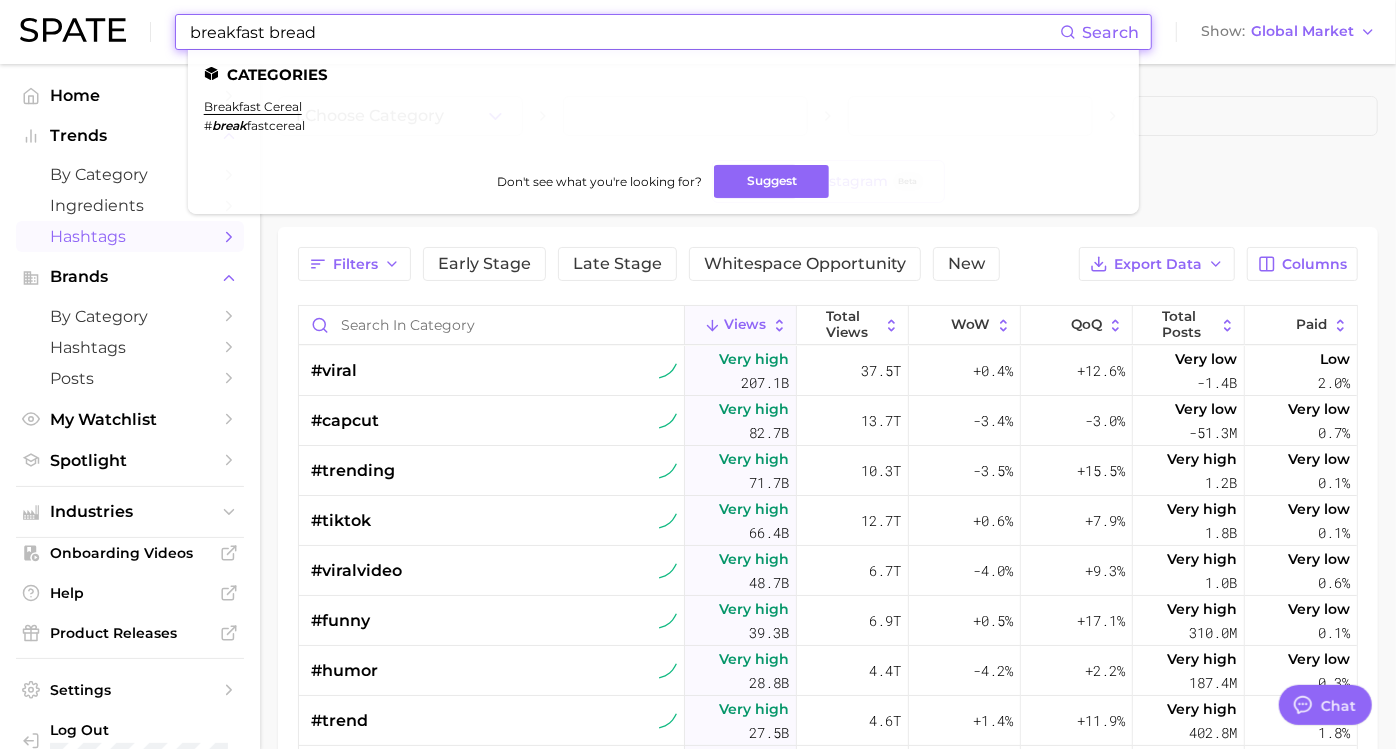 drag, startPoint x: 364, startPoint y: 29, endPoint x: 184, endPoint y: 25, distance: 180.04443 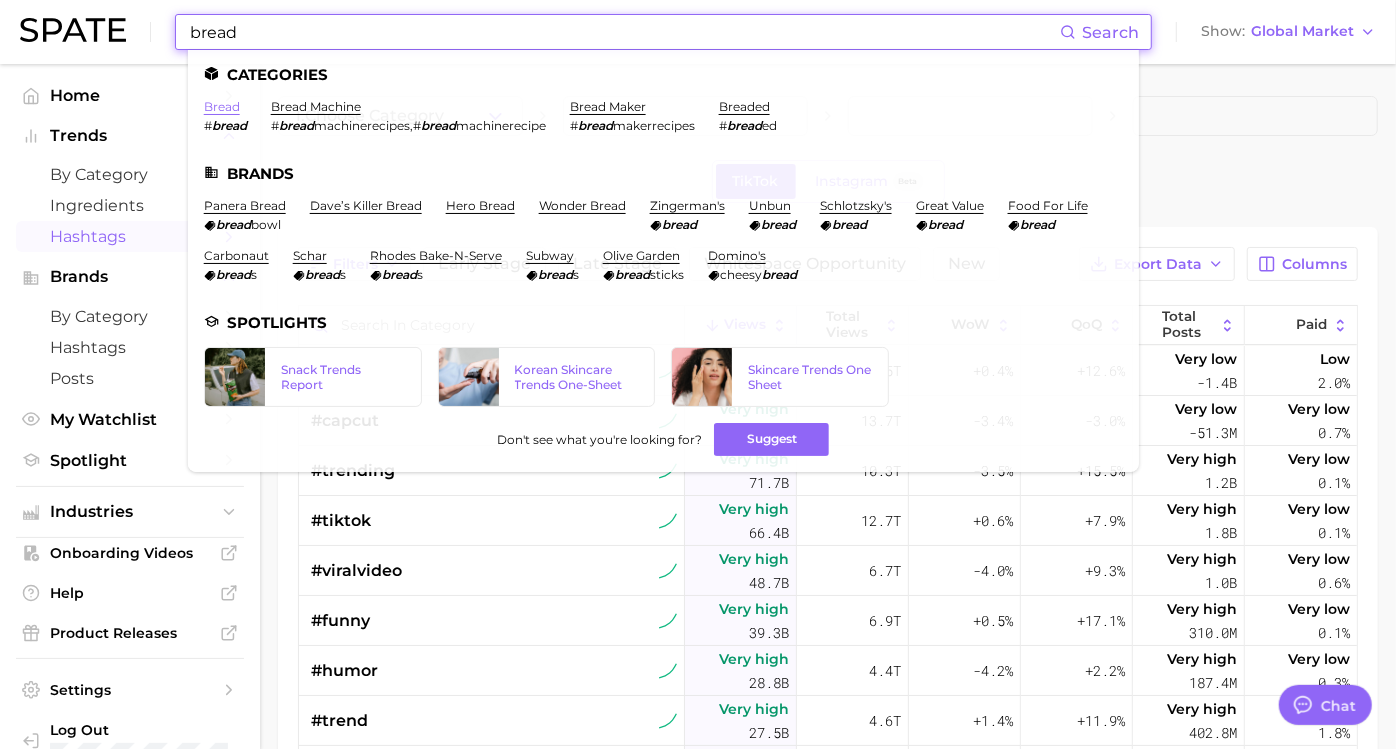 type on "bread" 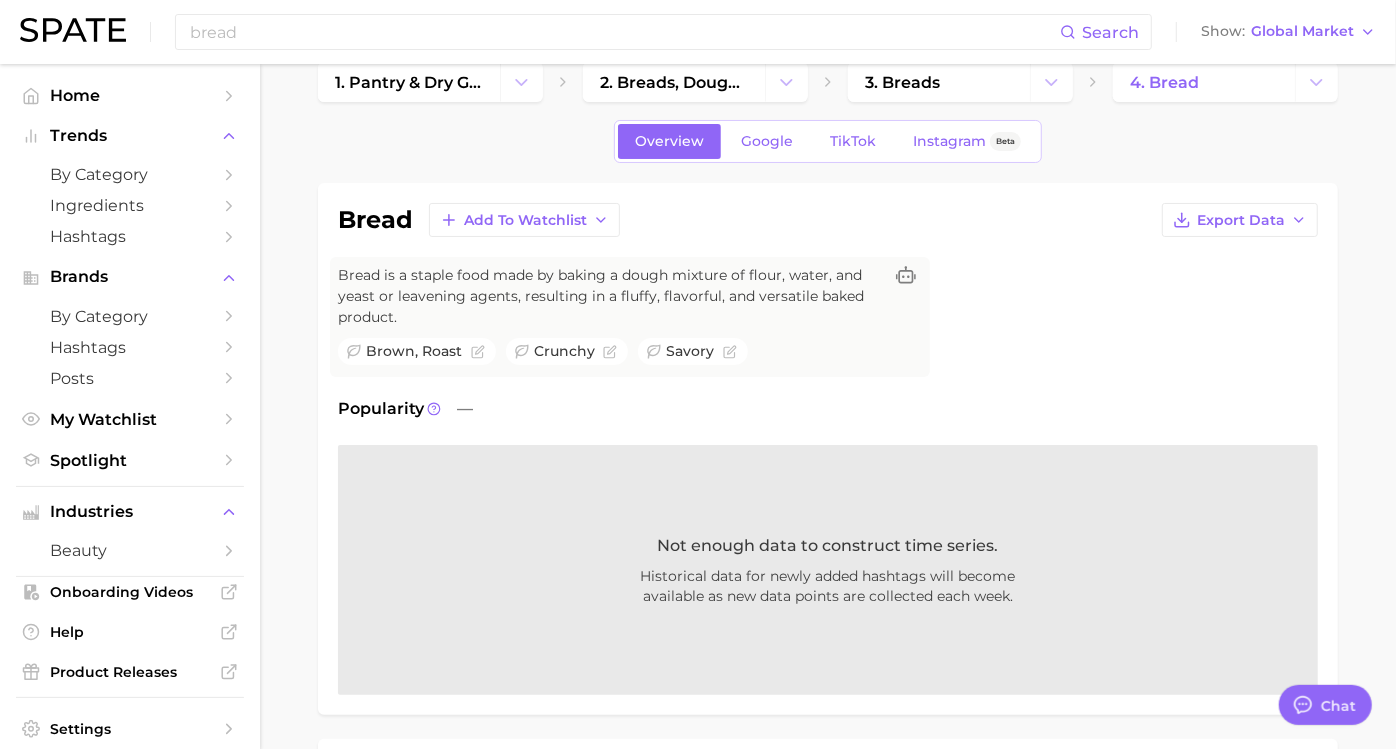 scroll, scrollTop: 0, scrollLeft: 0, axis: both 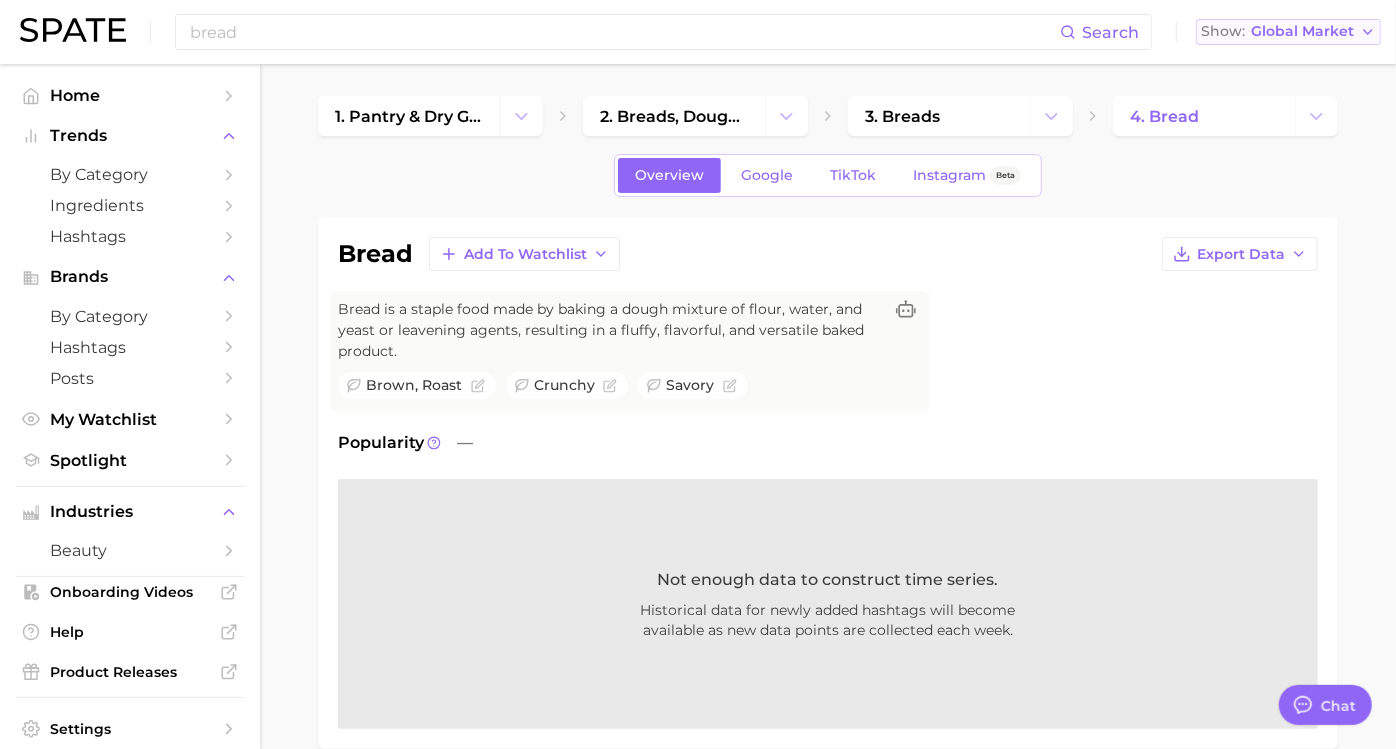 click on "Global Market" at bounding box center [1302, 31] 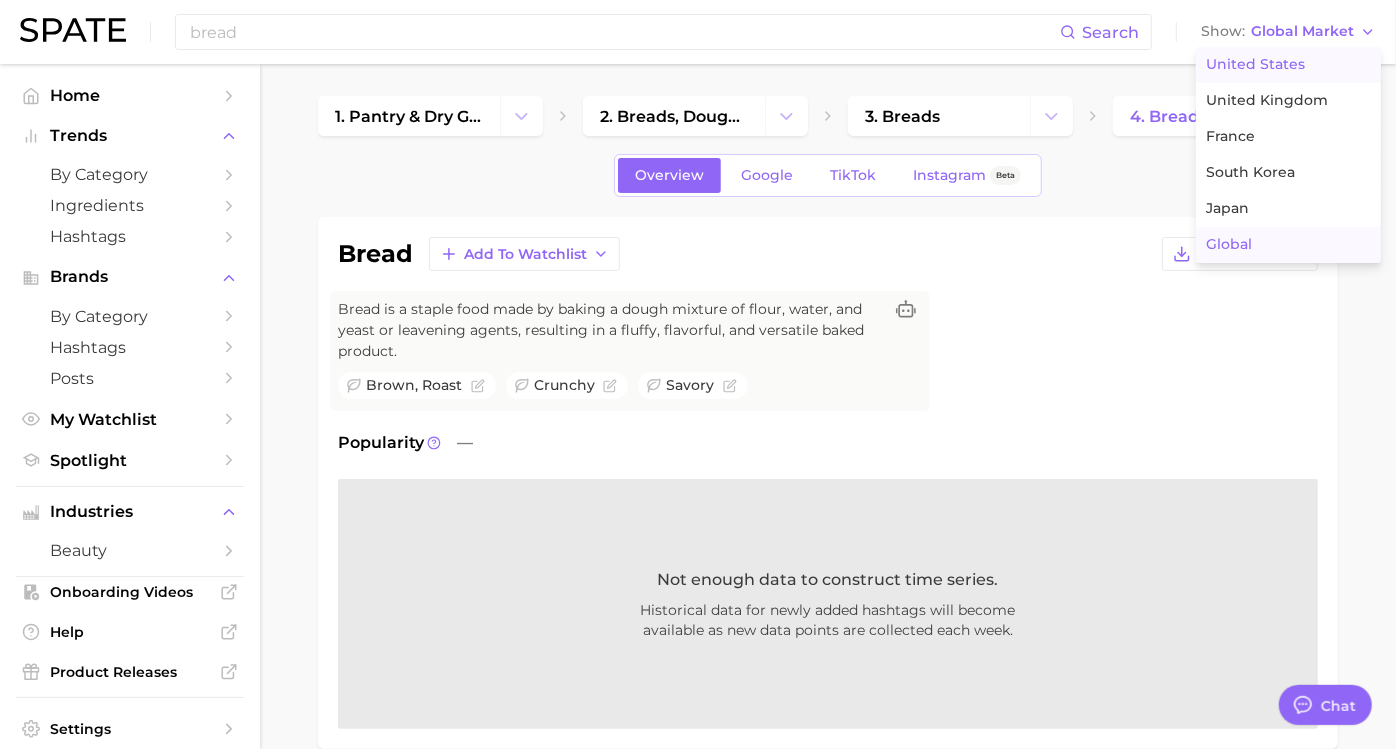 click on "United States" at bounding box center (1255, 64) 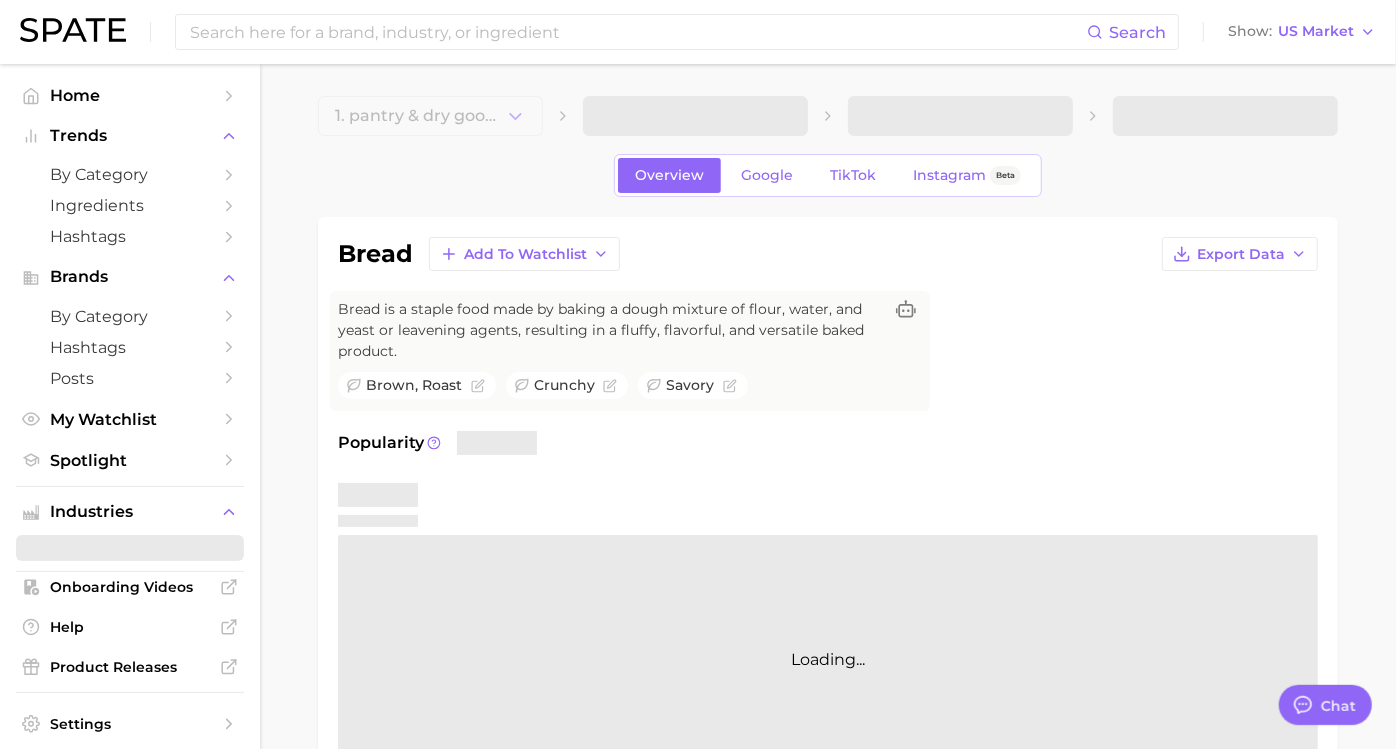 type 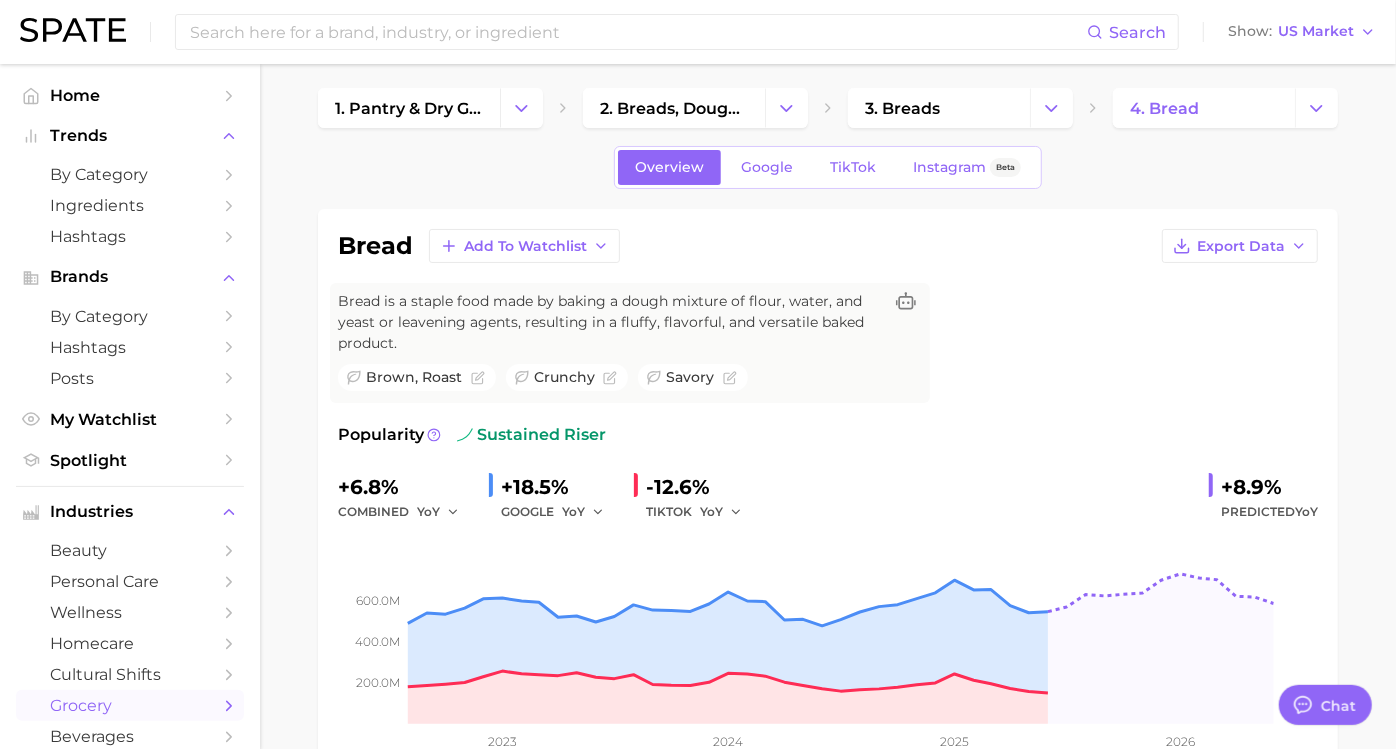 scroll, scrollTop: 0, scrollLeft: 0, axis: both 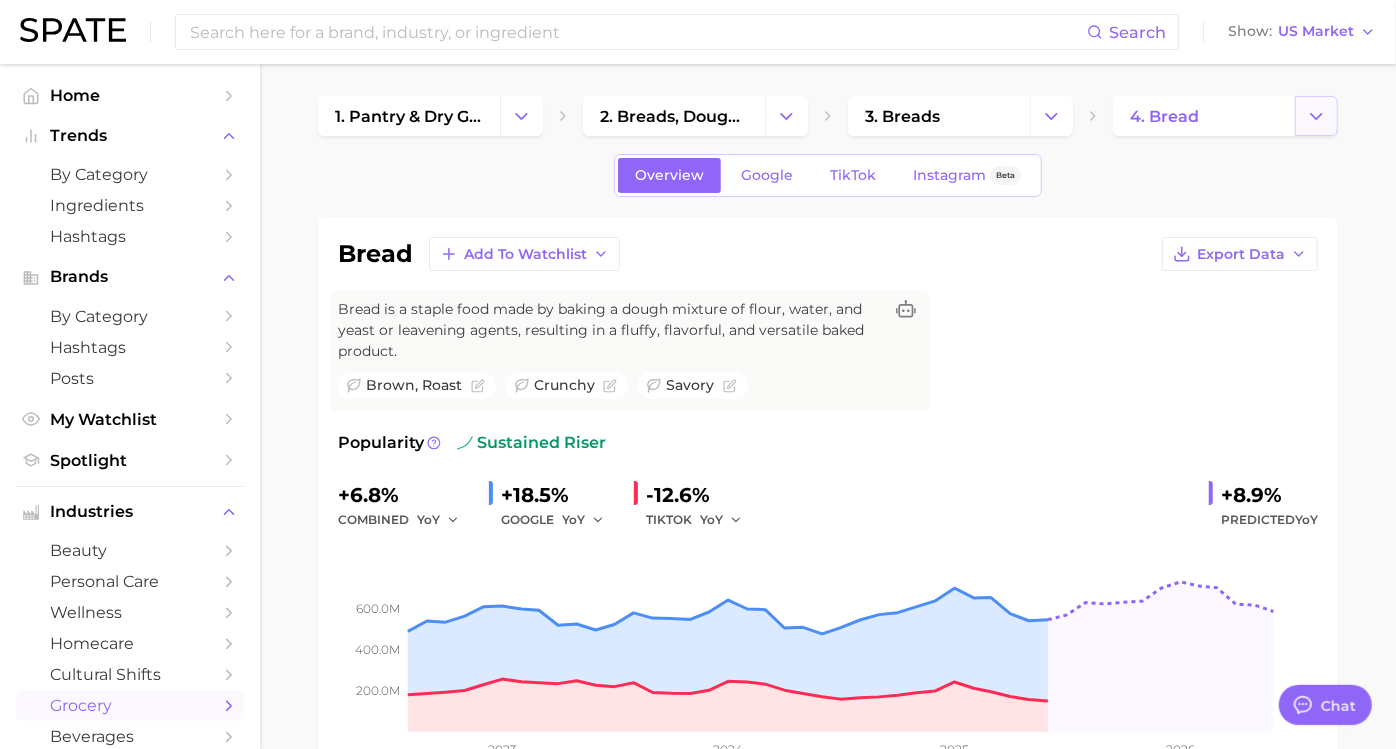 click 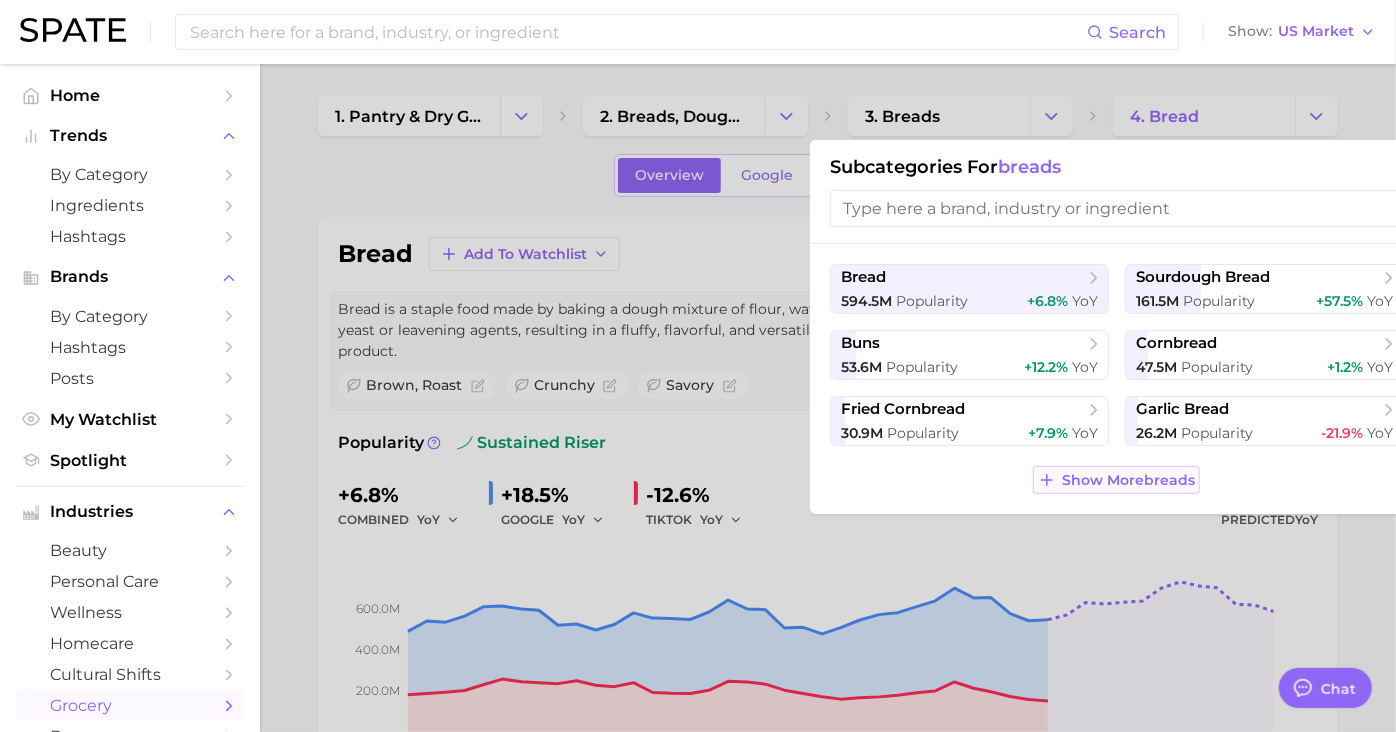 click on "Show More  breads" at bounding box center [1128, 480] 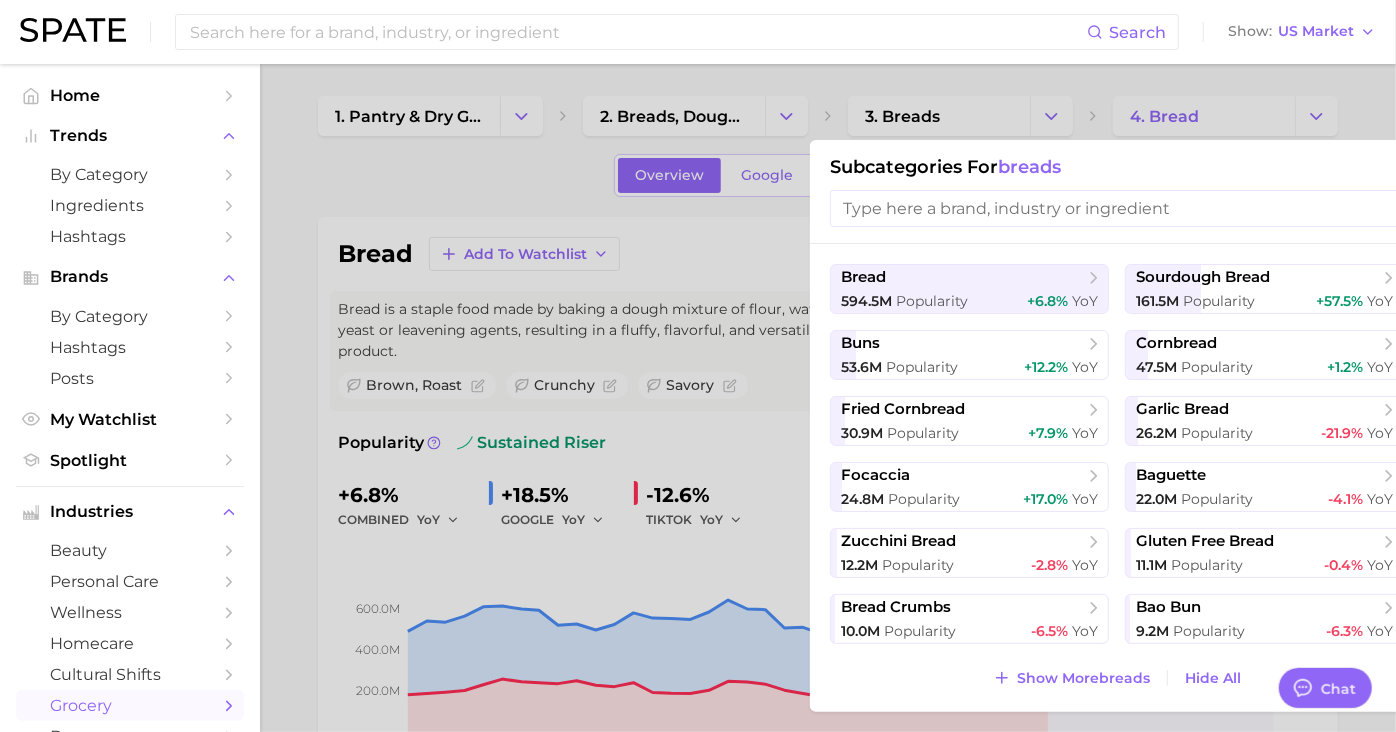 click at bounding box center [698, 366] 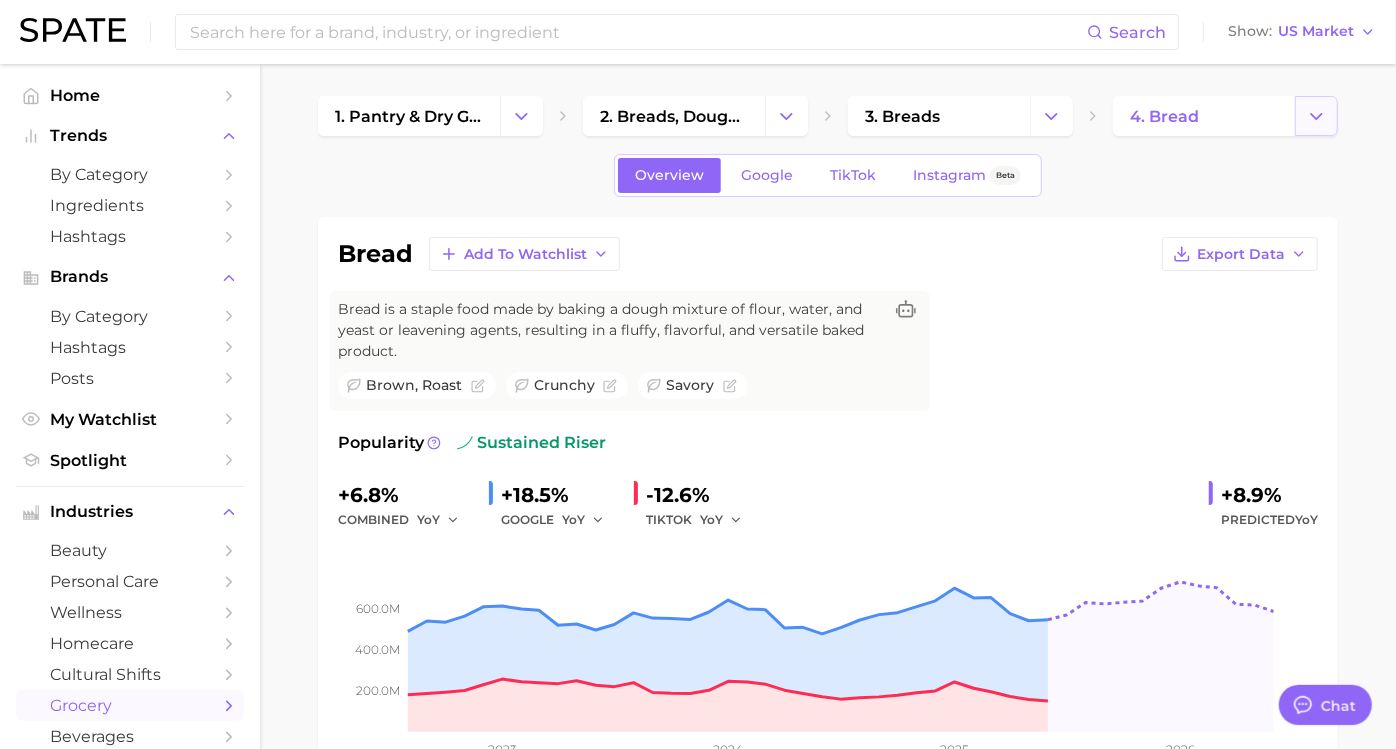 click 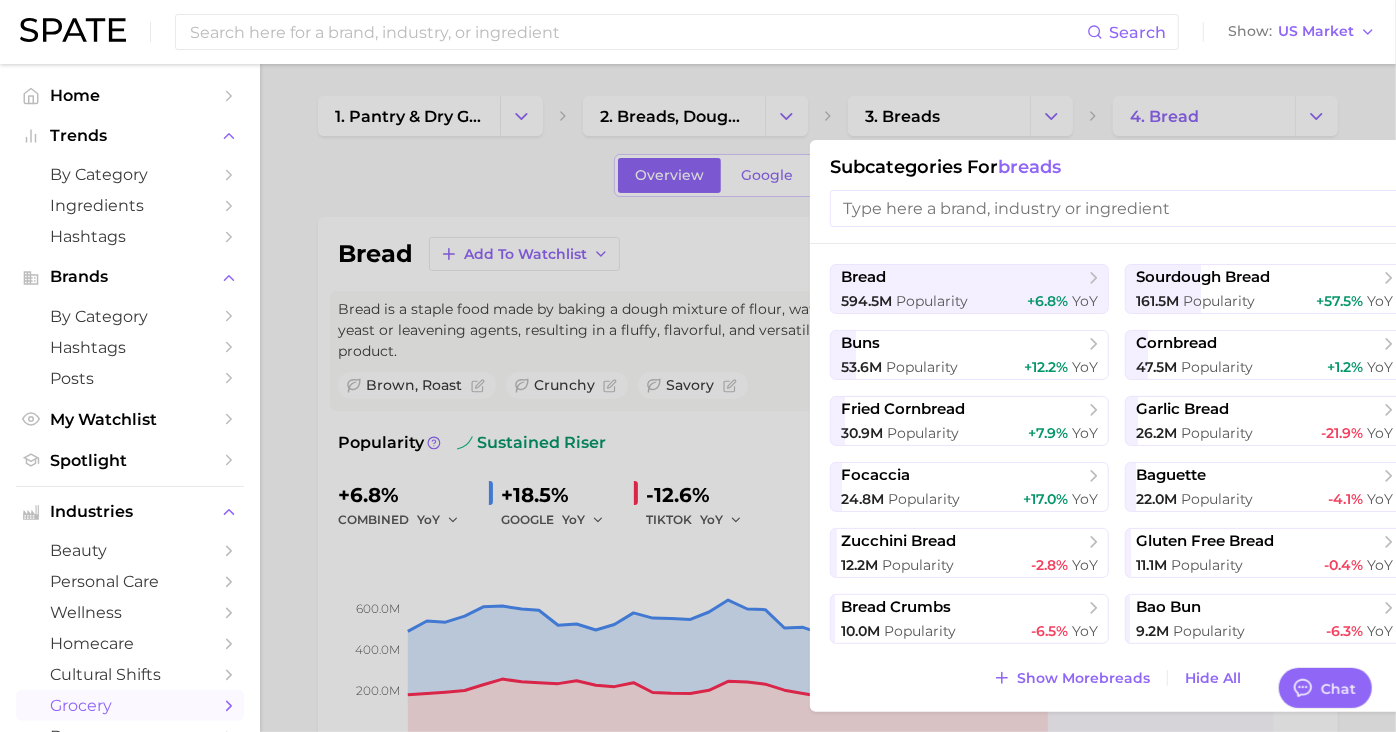 click at bounding box center (1117, 208) 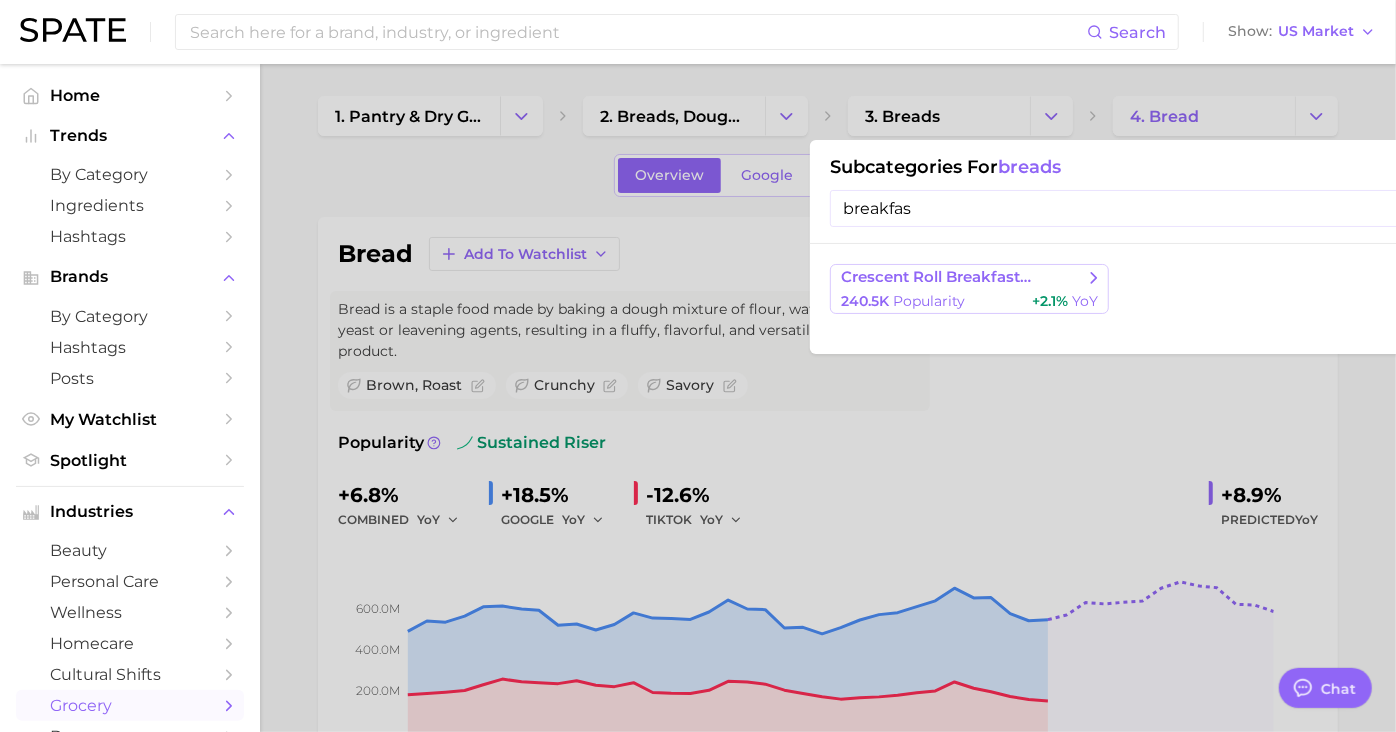 type on "breakfas" 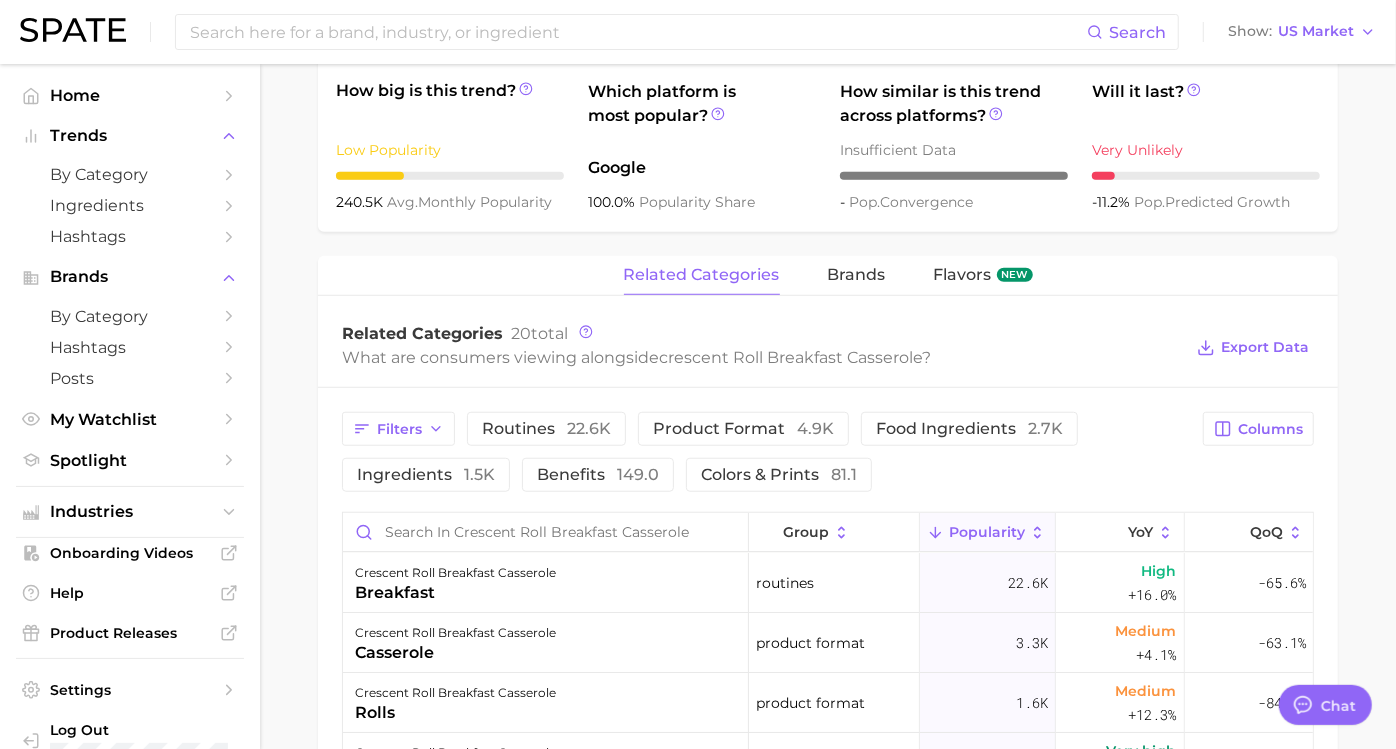 scroll, scrollTop: 777, scrollLeft: 0, axis: vertical 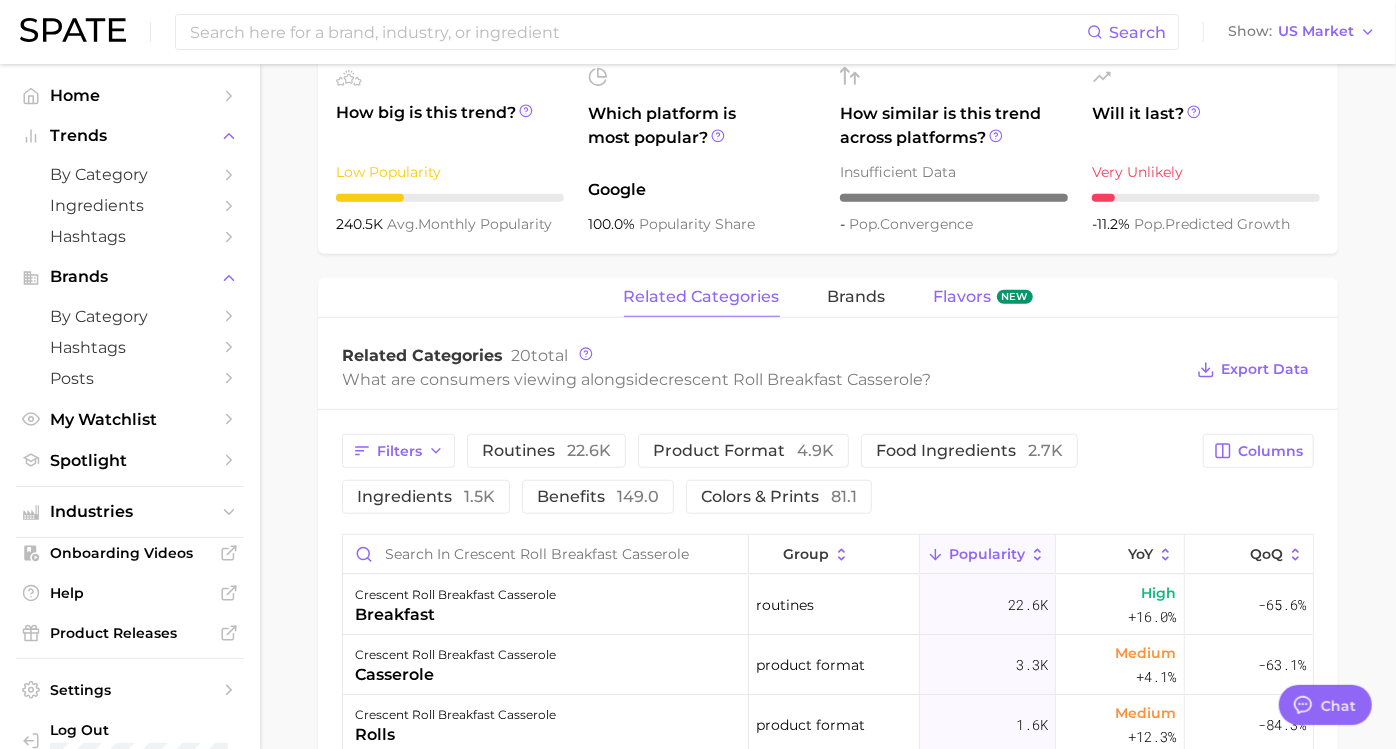 click on "Flavors" at bounding box center (963, 297) 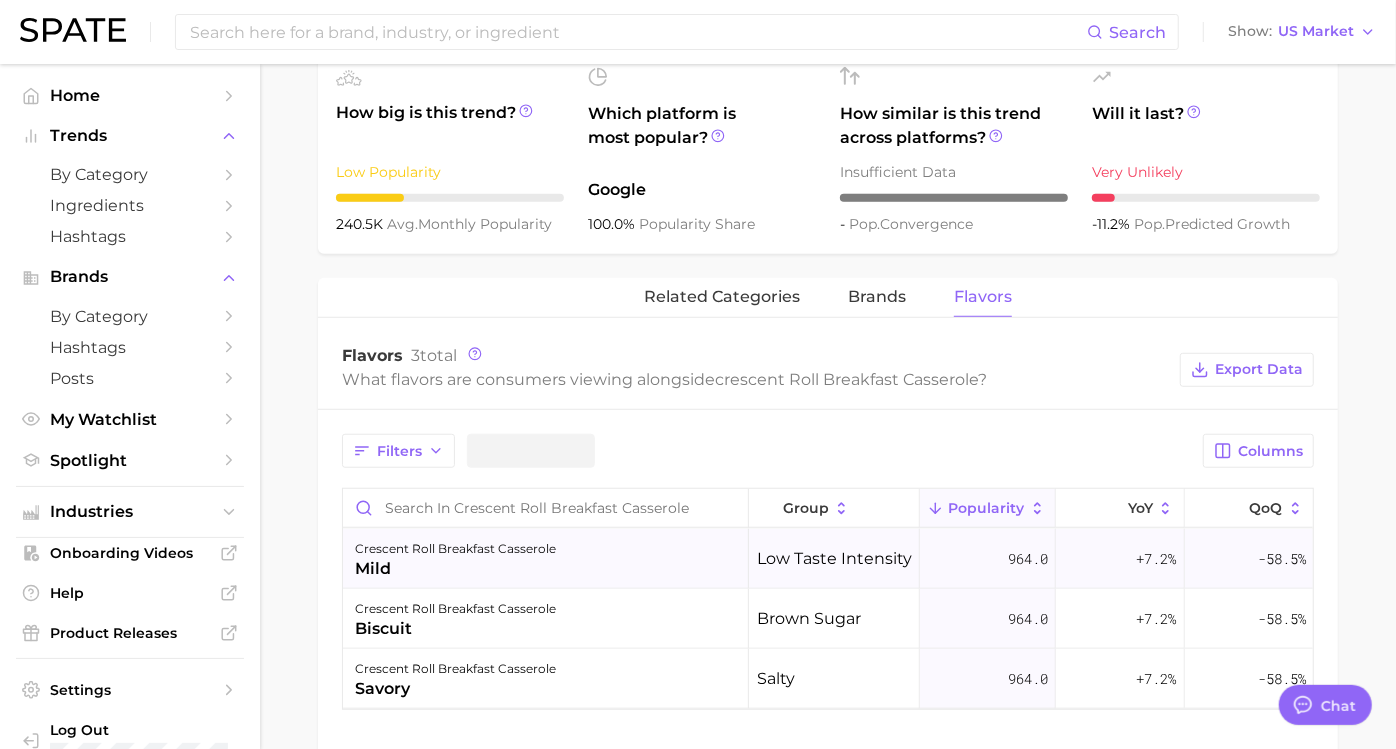 click on "crescent roll breakfast casserole mild" at bounding box center [546, 559] 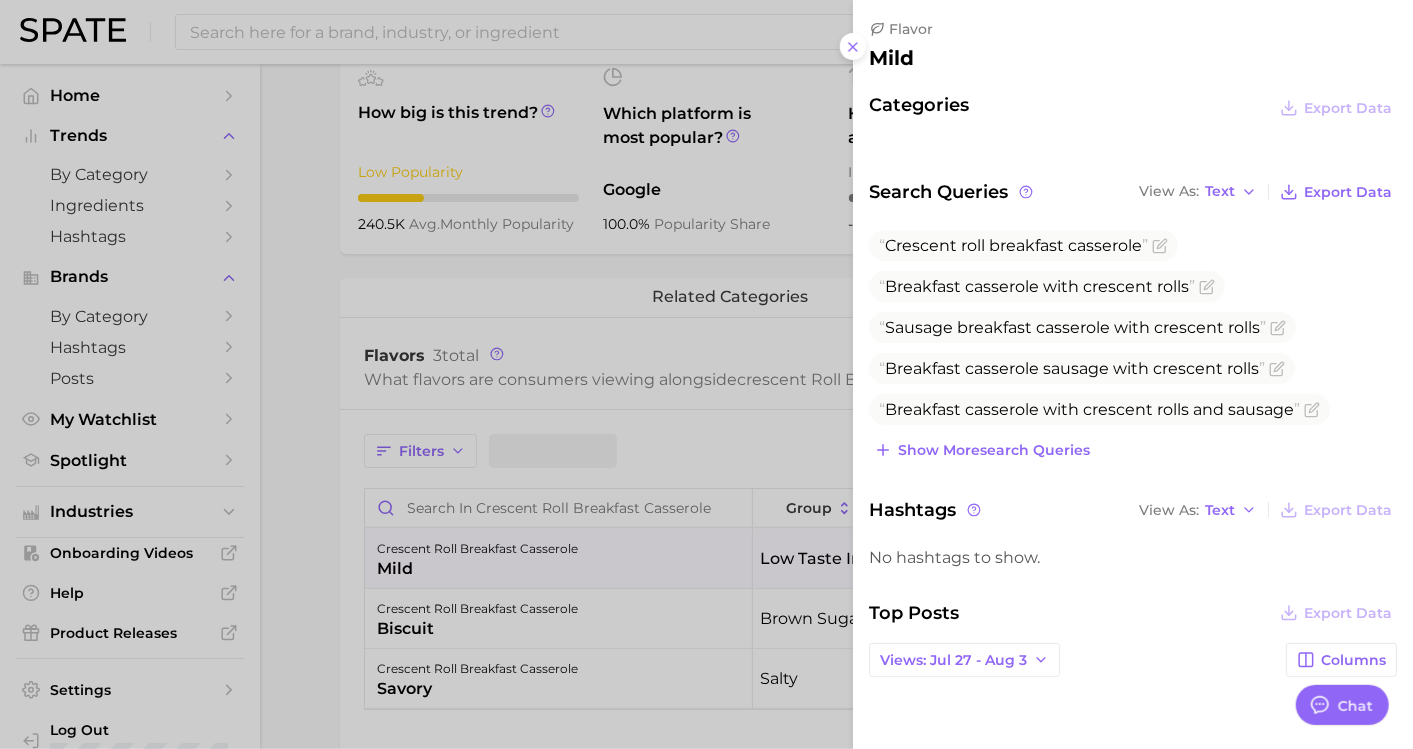 click at bounding box center (706, 374) 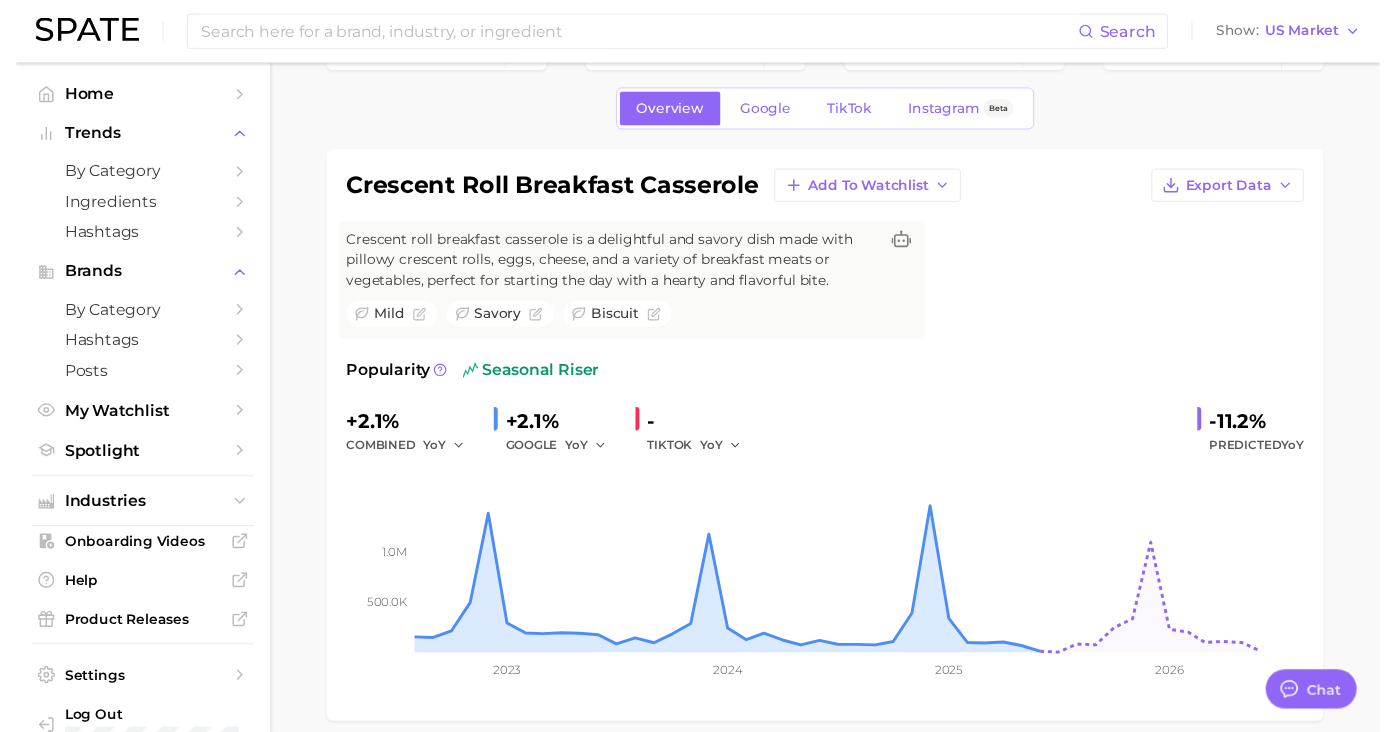 scroll, scrollTop: 0, scrollLeft: 0, axis: both 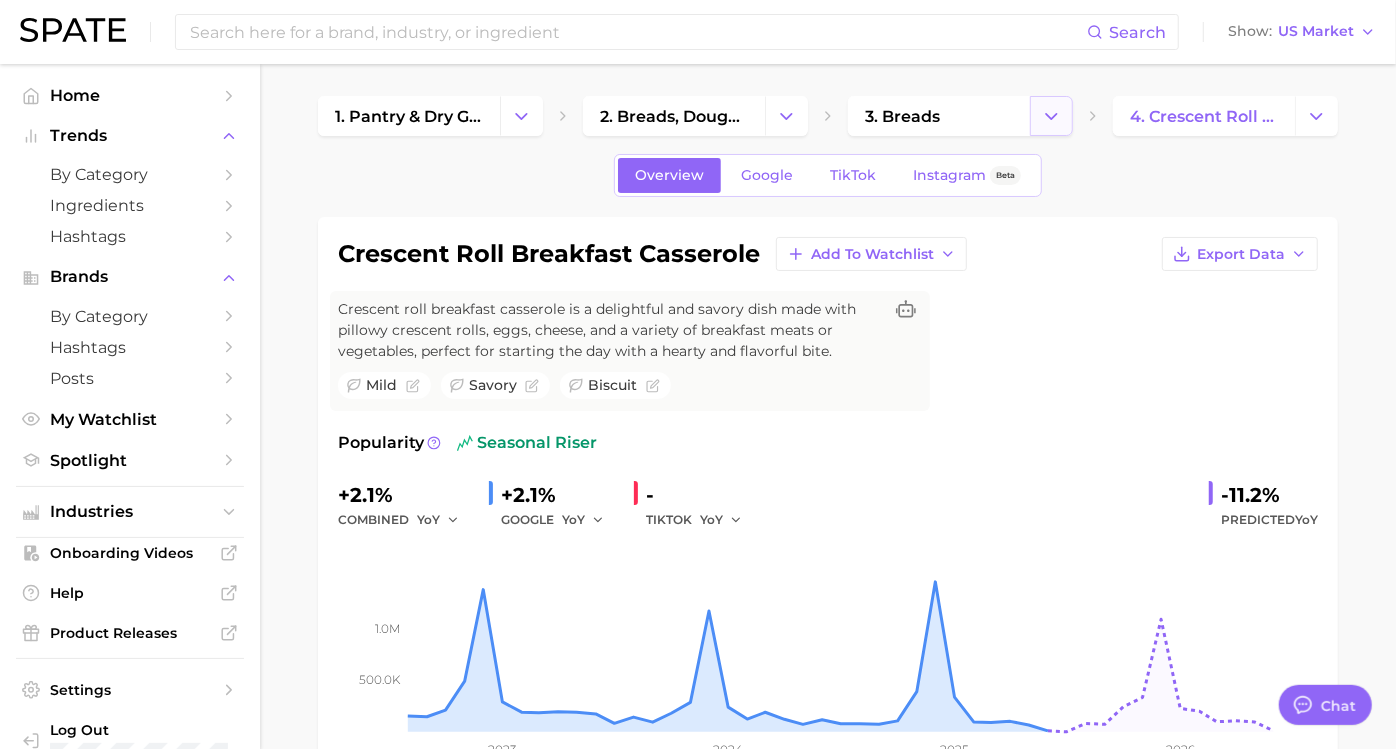 click at bounding box center [1051, 116] 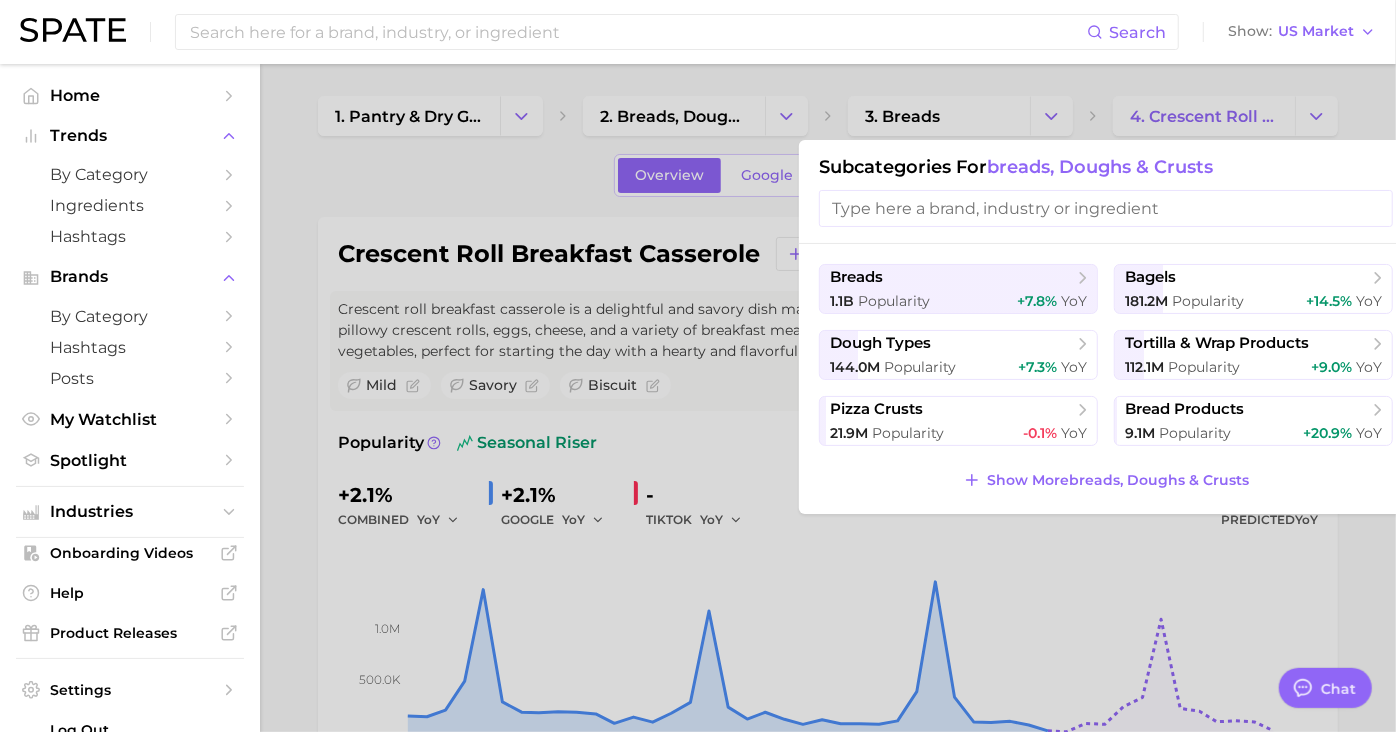 click at bounding box center (1106, 208) 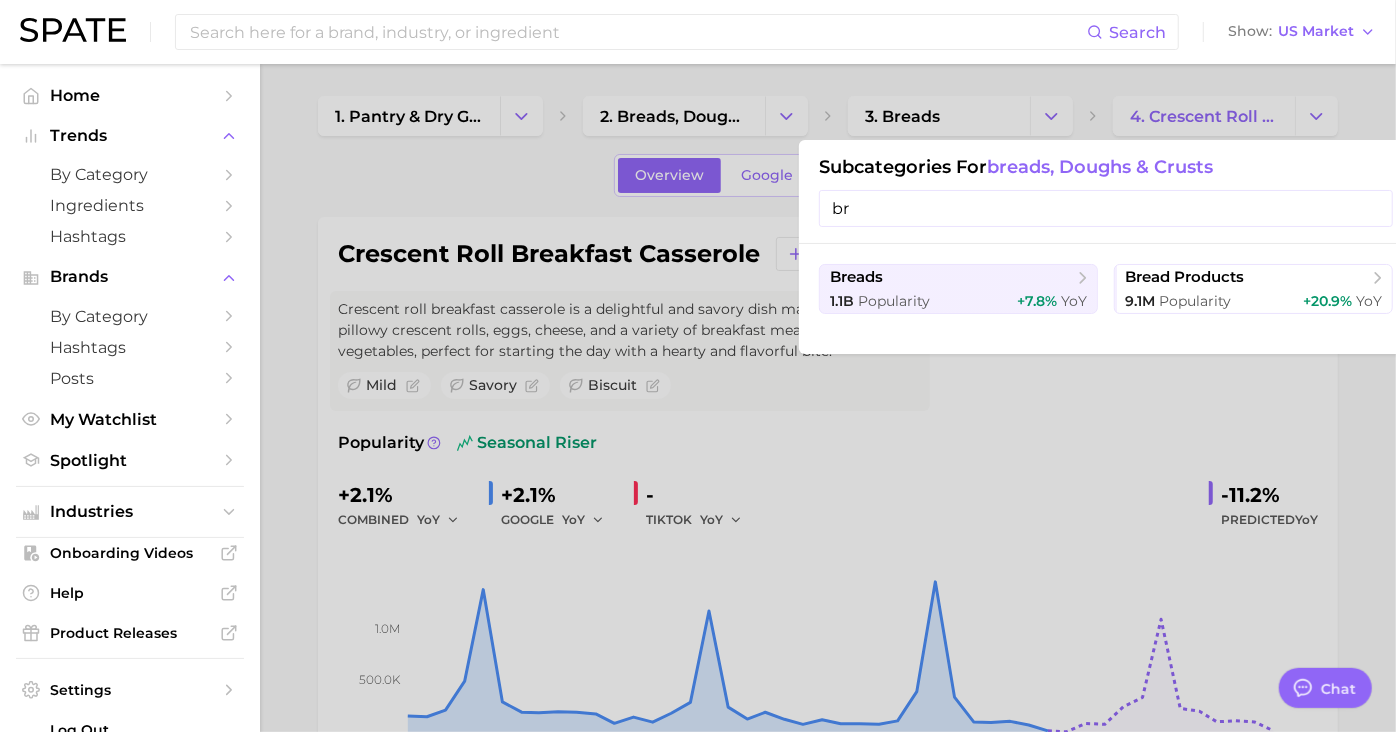 type on "b" 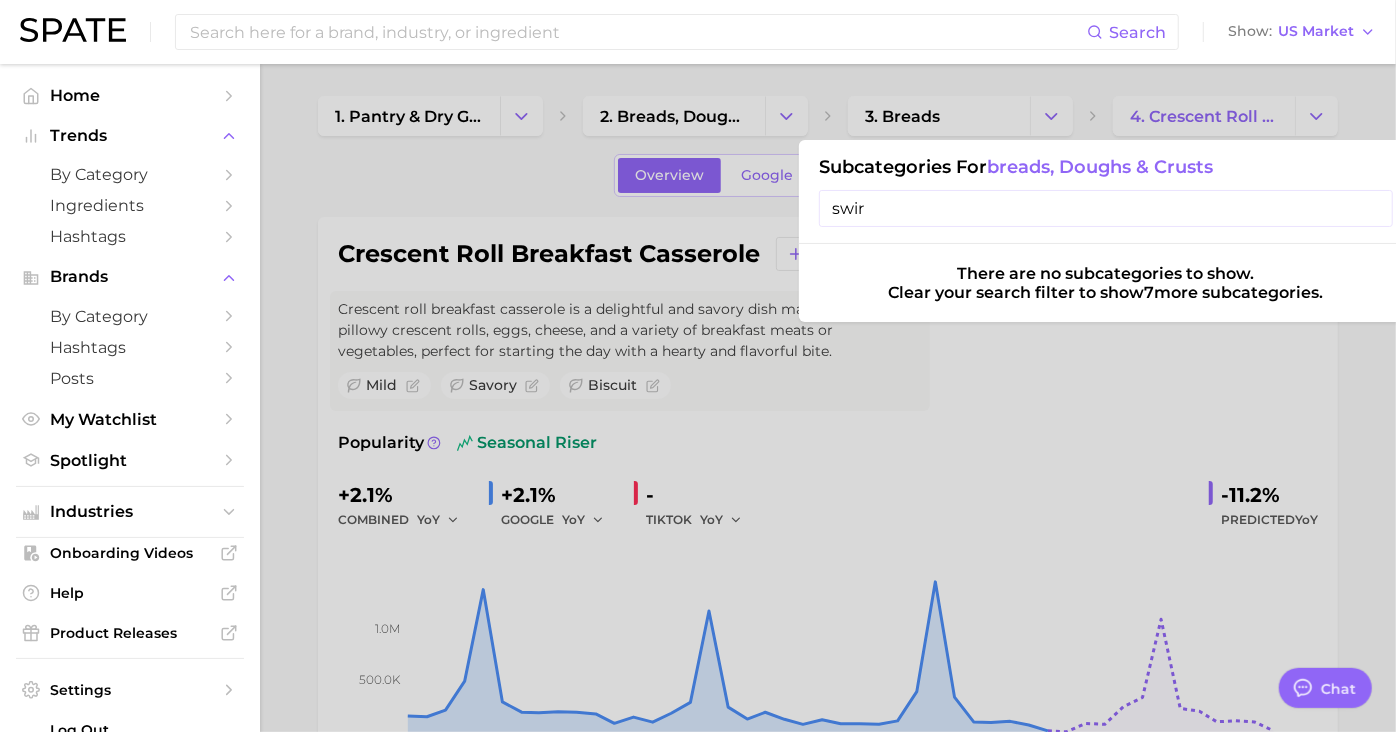 type on "swirl" 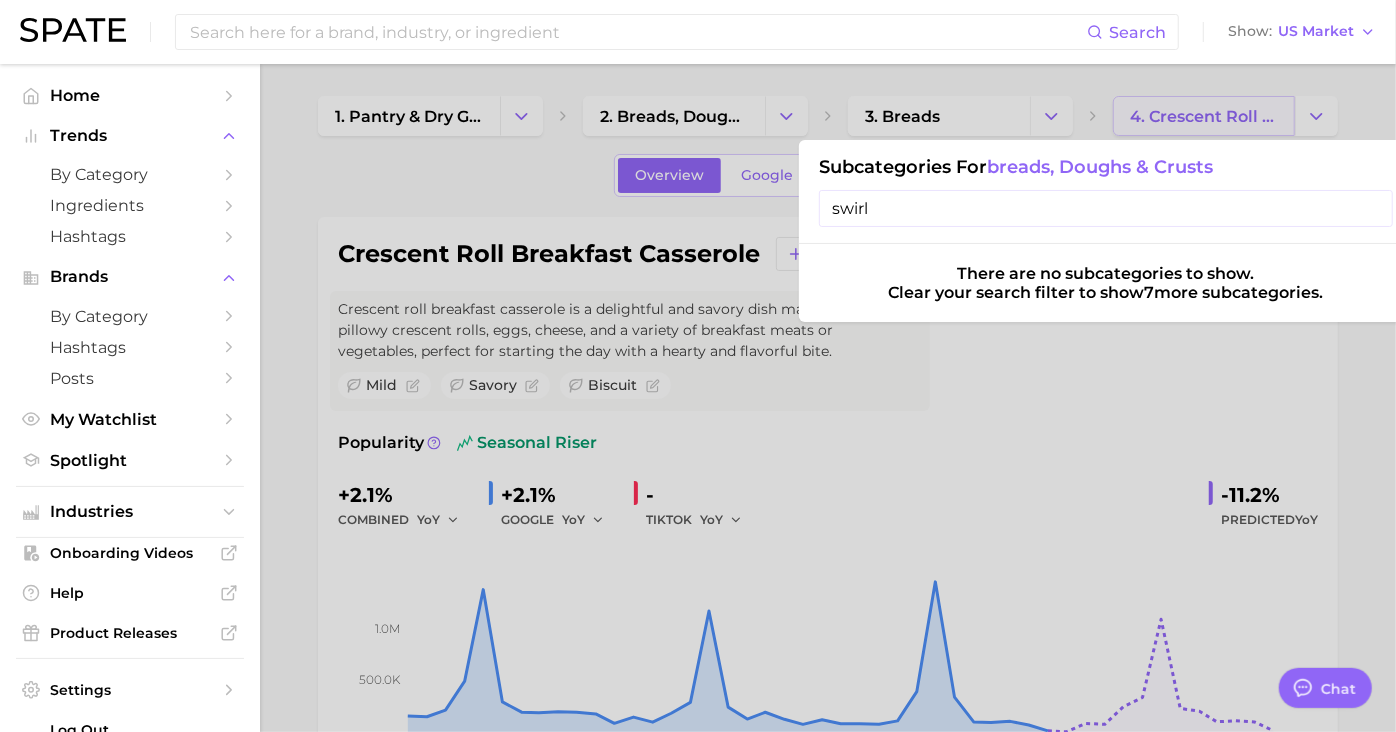 click at bounding box center (698, 366) 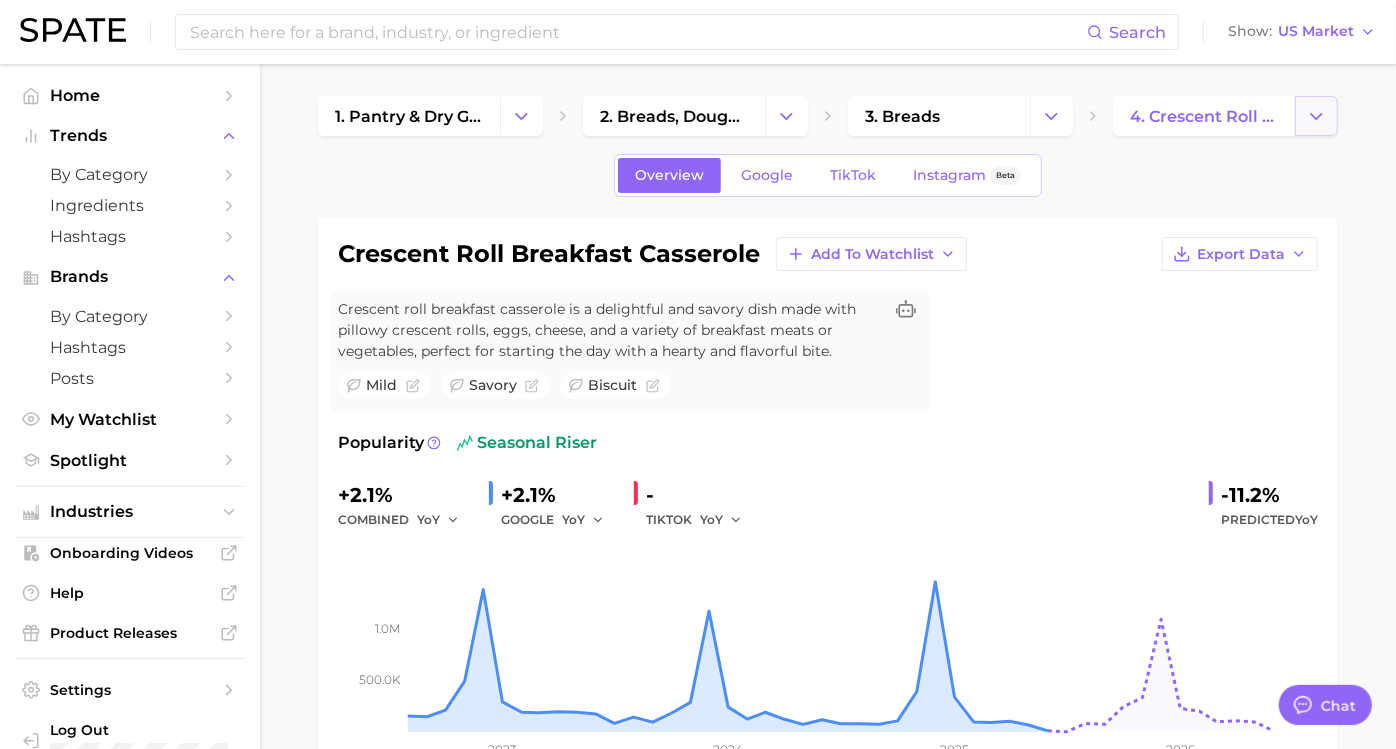 click 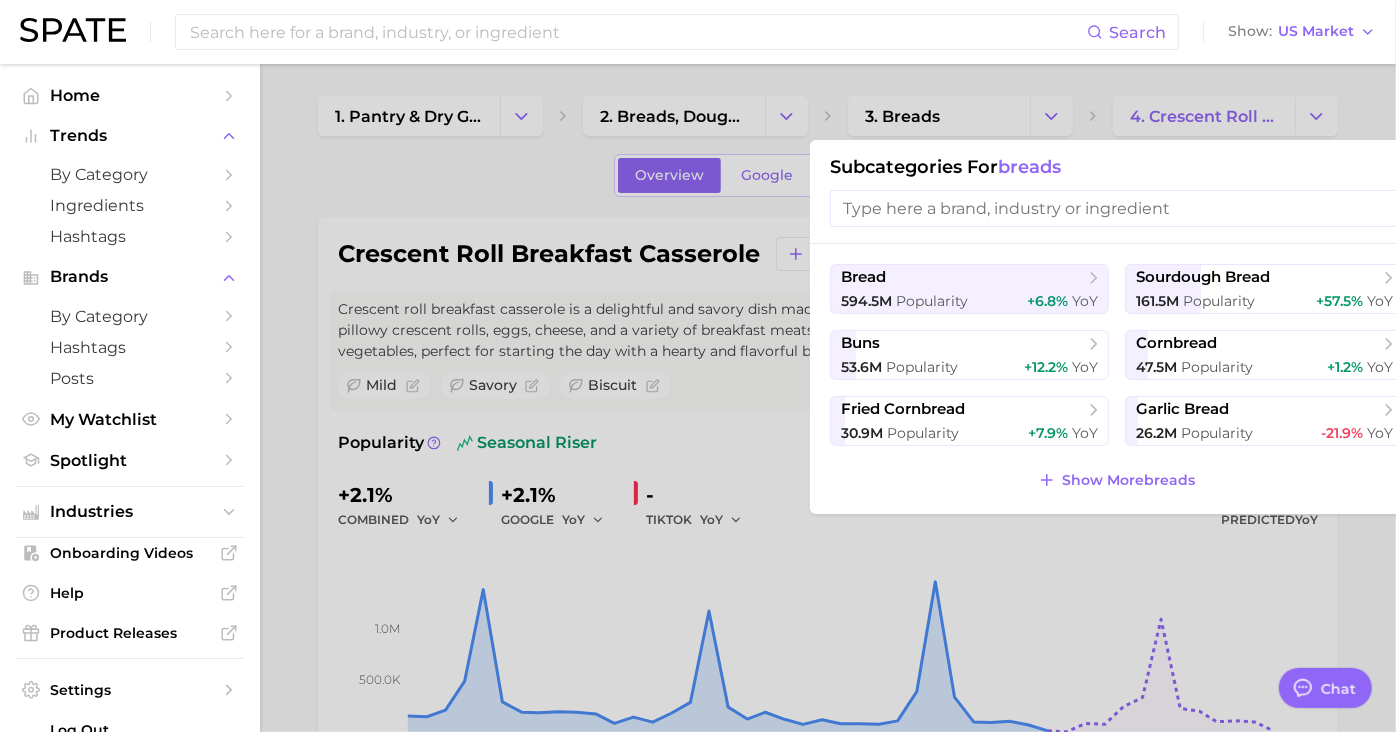 click at bounding box center [1117, 208] 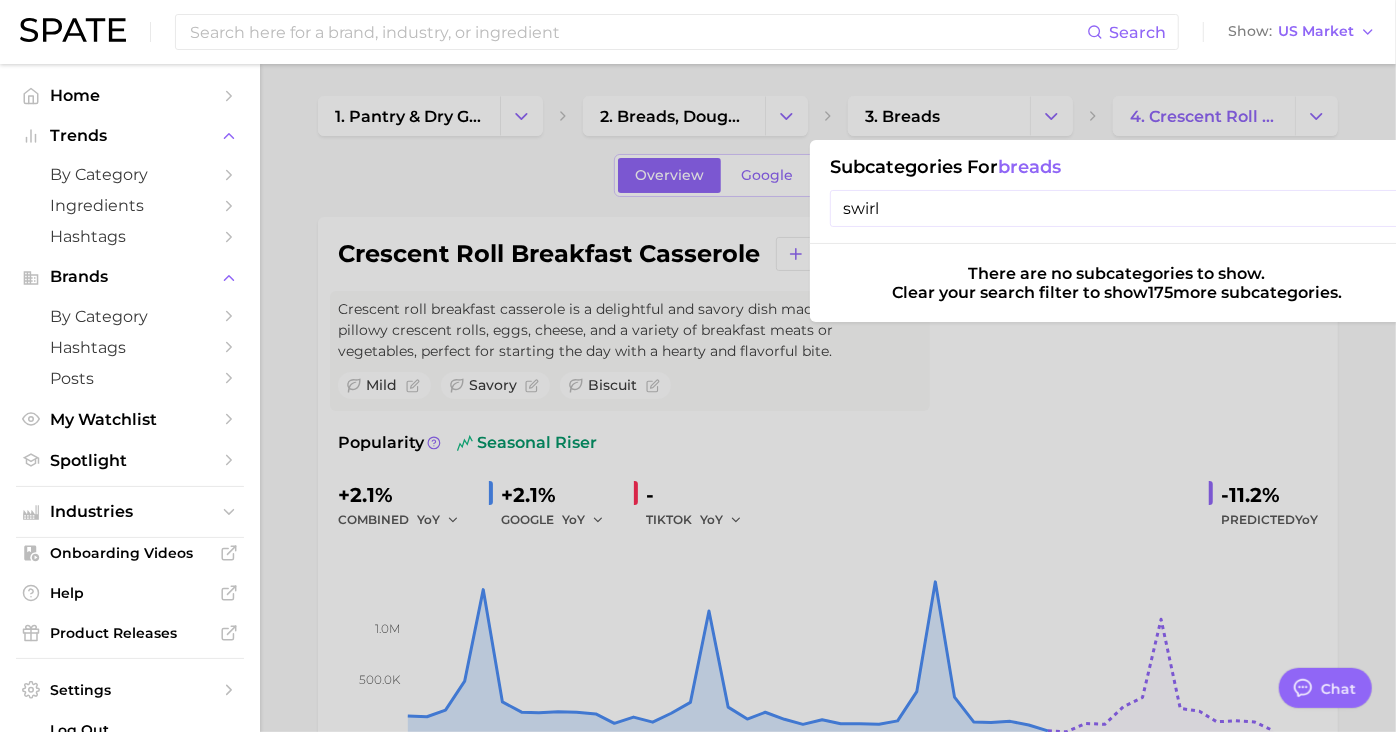 type on "swirl" 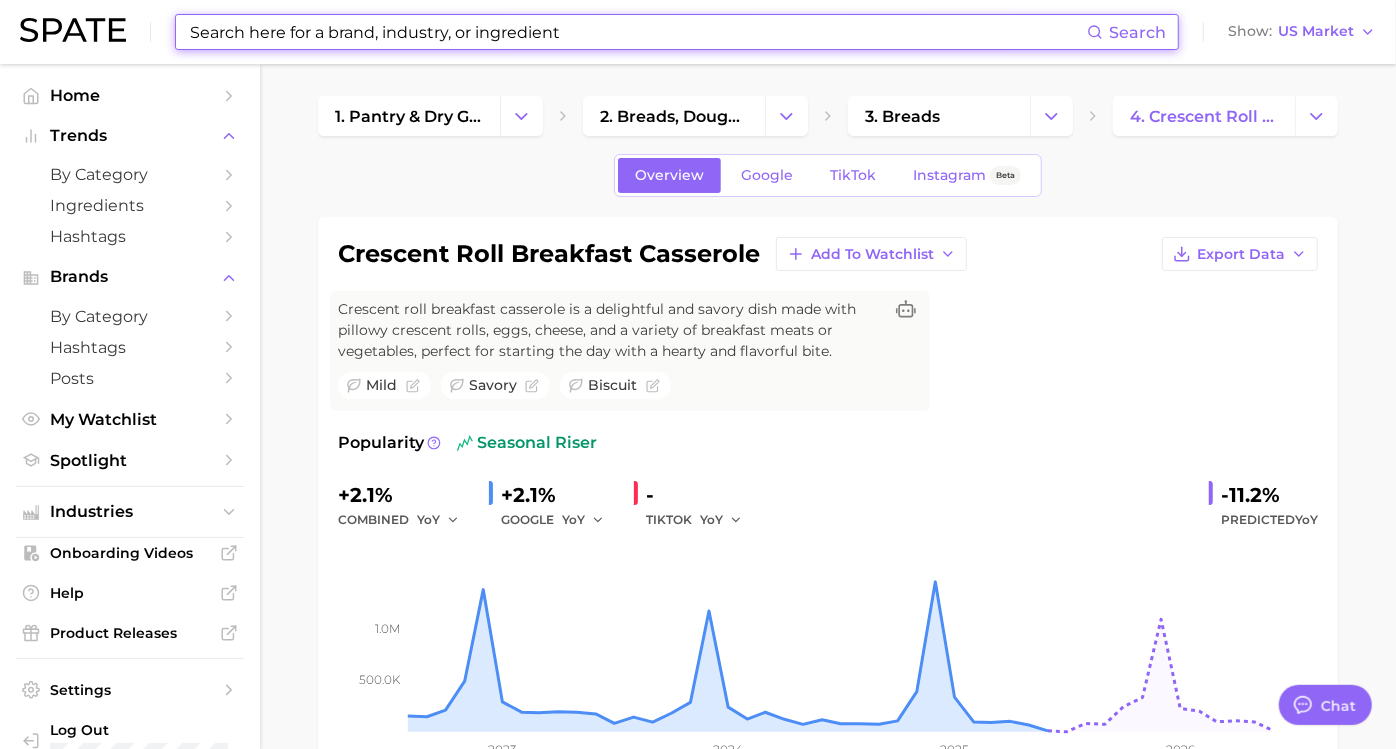 click at bounding box center [637, 32] 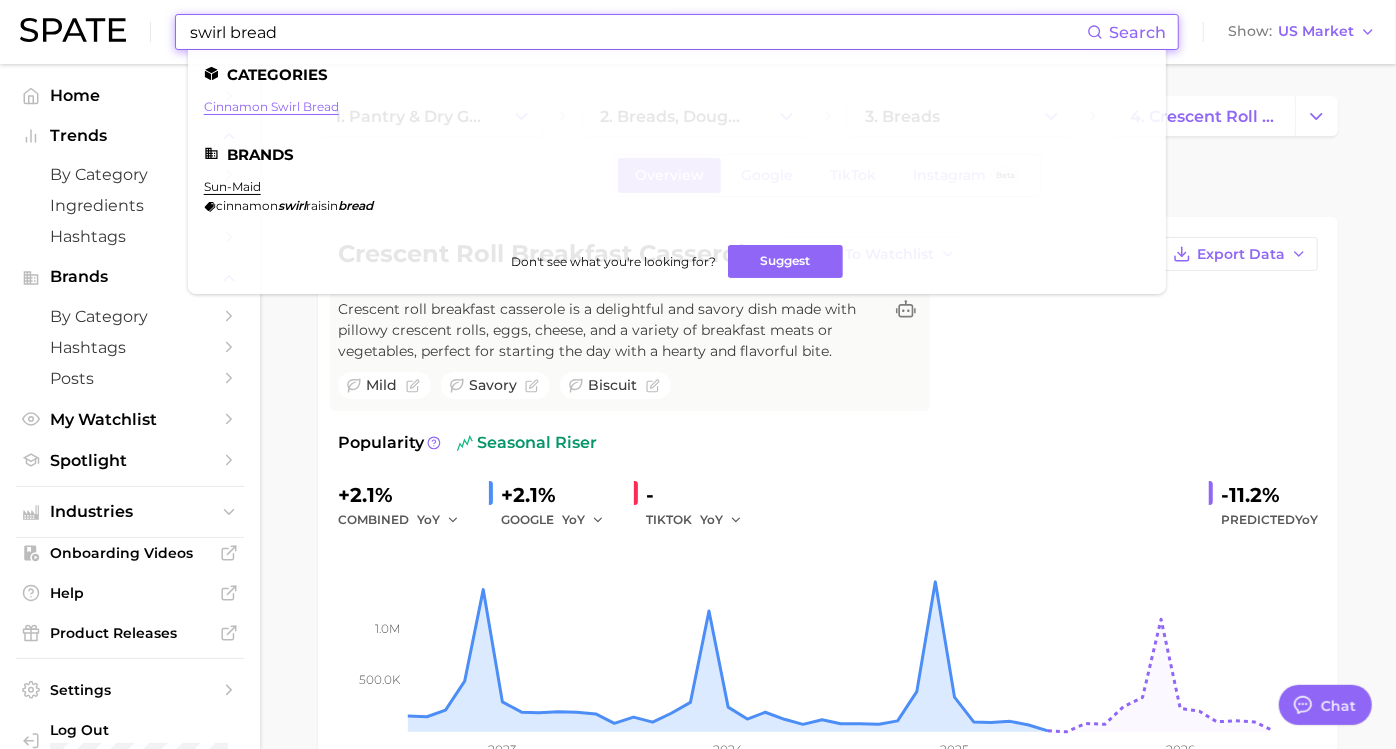 type on "swirl bread" 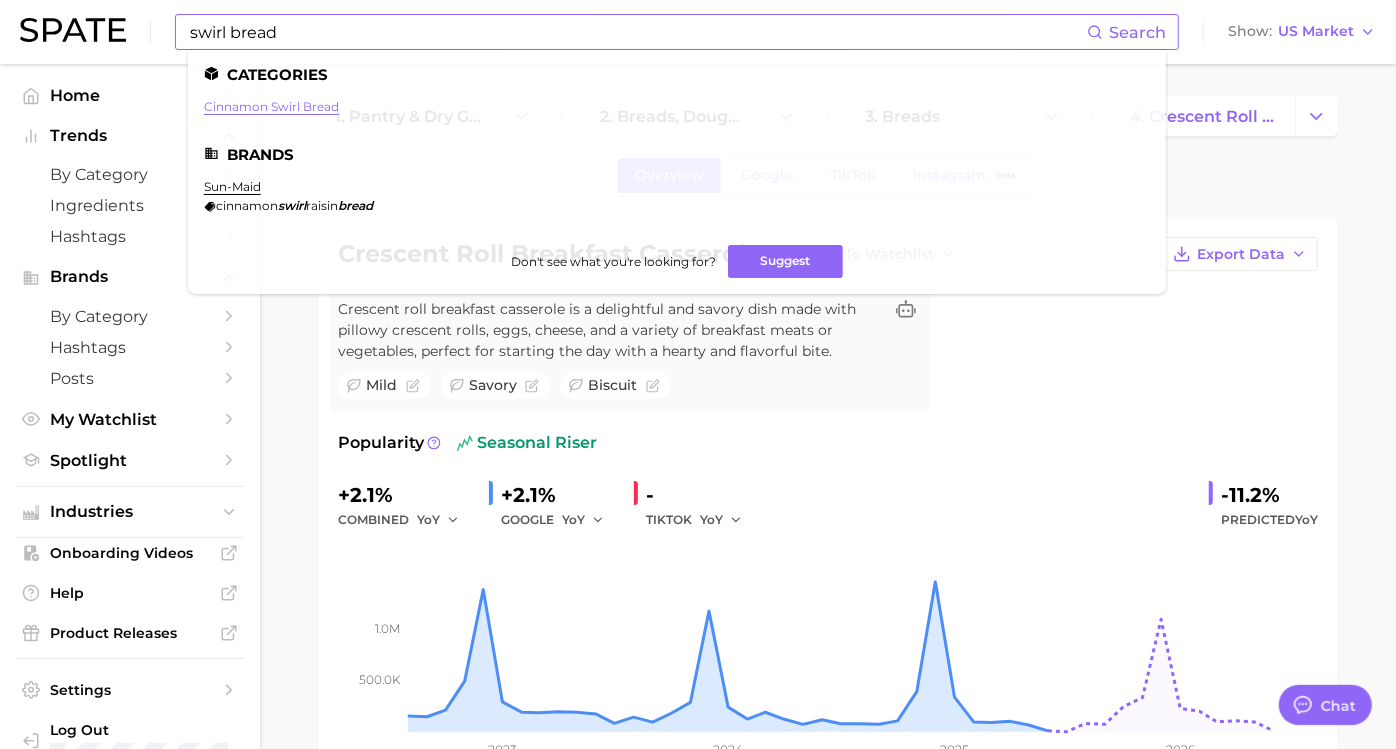 click on "cinnamon swirl bread" at bounding box center [271, 106] 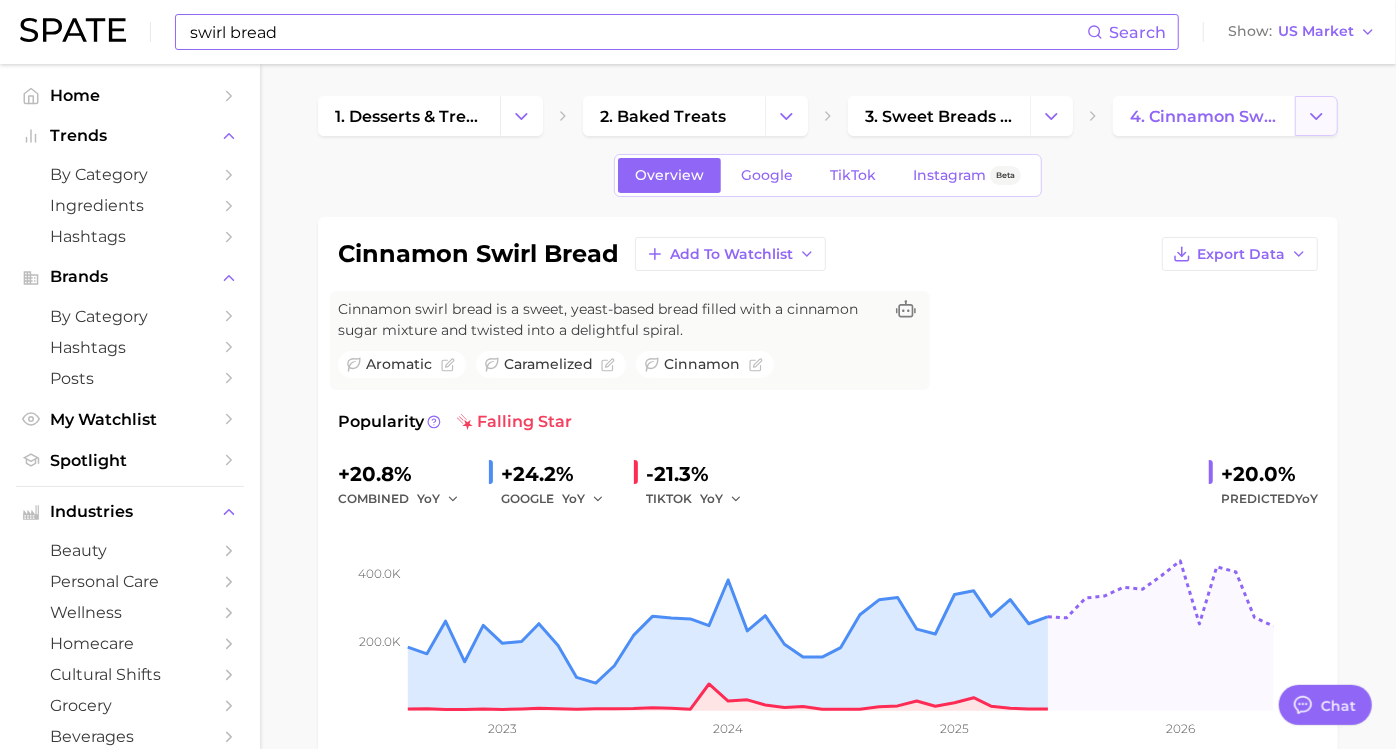 click at bounding box center (1316, 116) 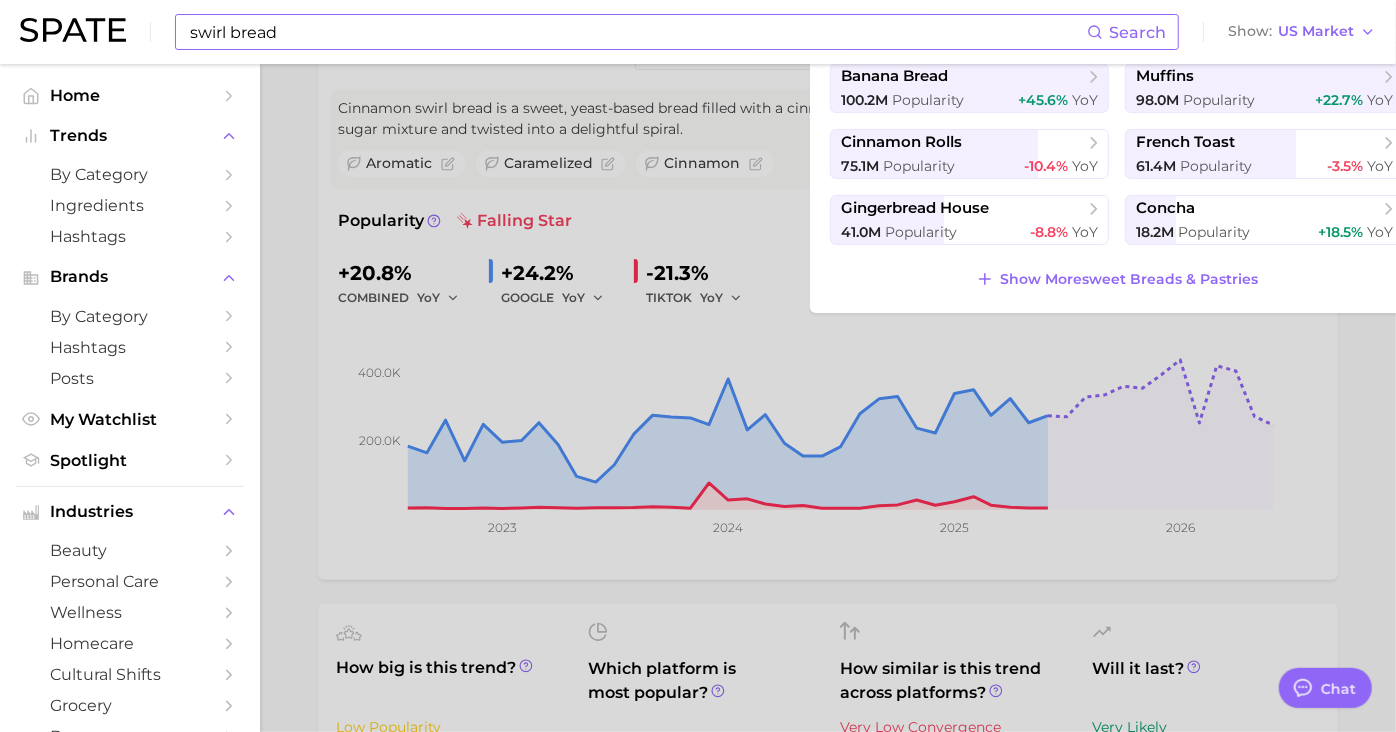 scroll, scrollTop: 222, scrollLeft: 0, axis: vertical 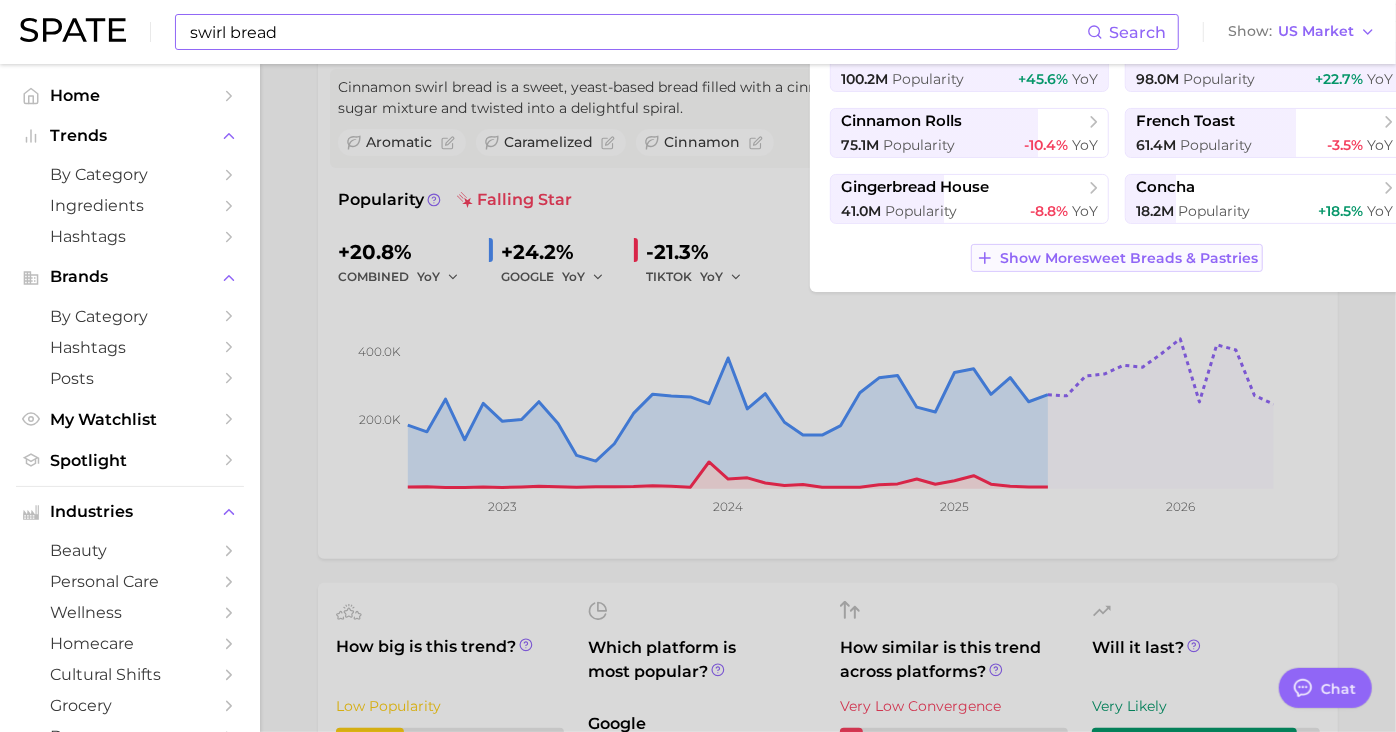 click on "Show More  sweet breads & pastries" at bounding box center (1129, 258) 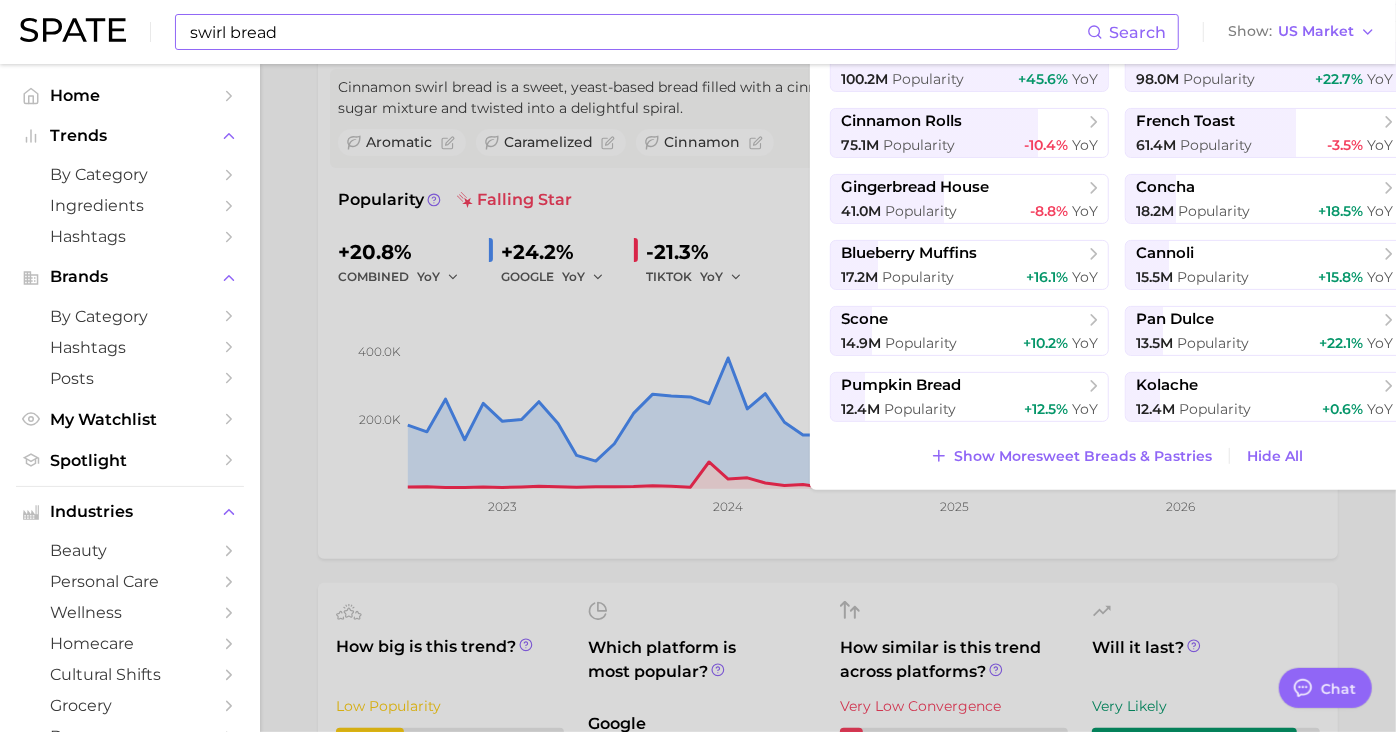 click at bounding box center [698, 366] 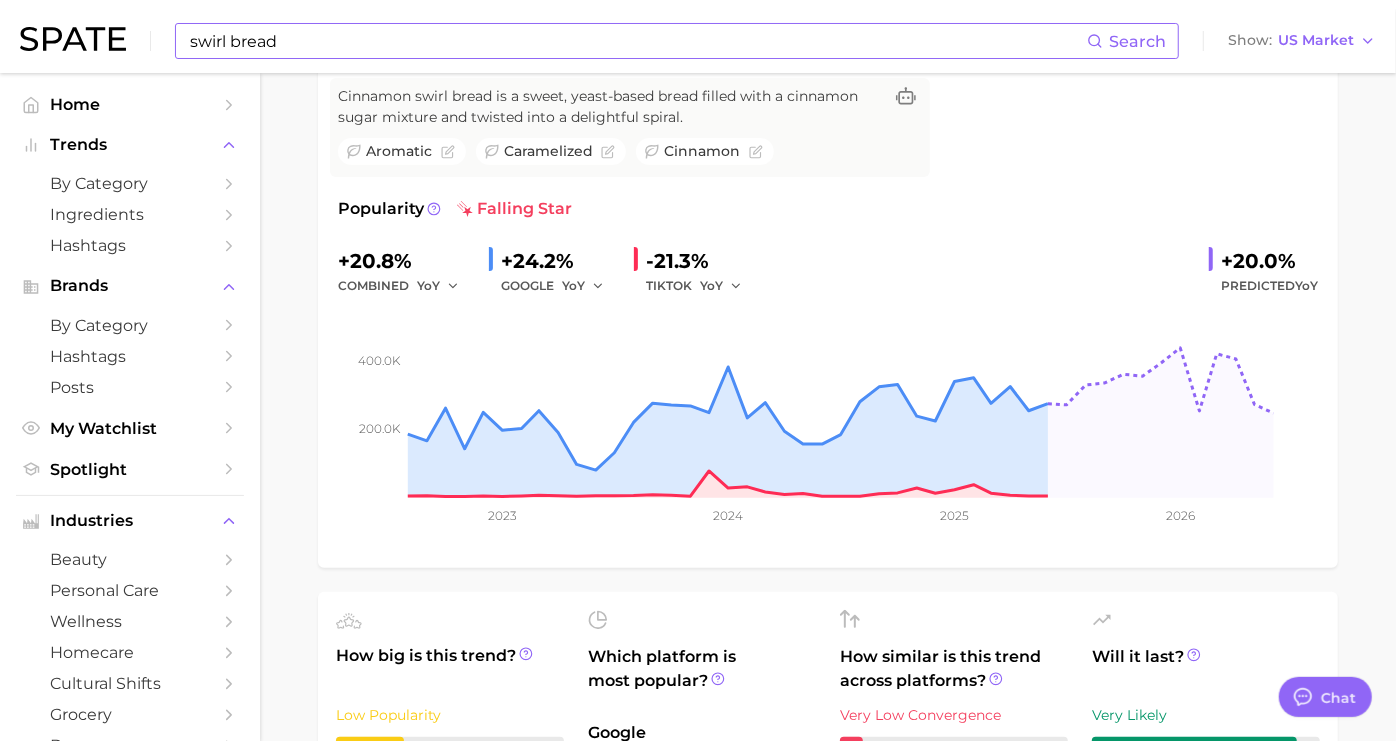scroll, scrollTop: 0, scrollLeft: 0, axis: both 